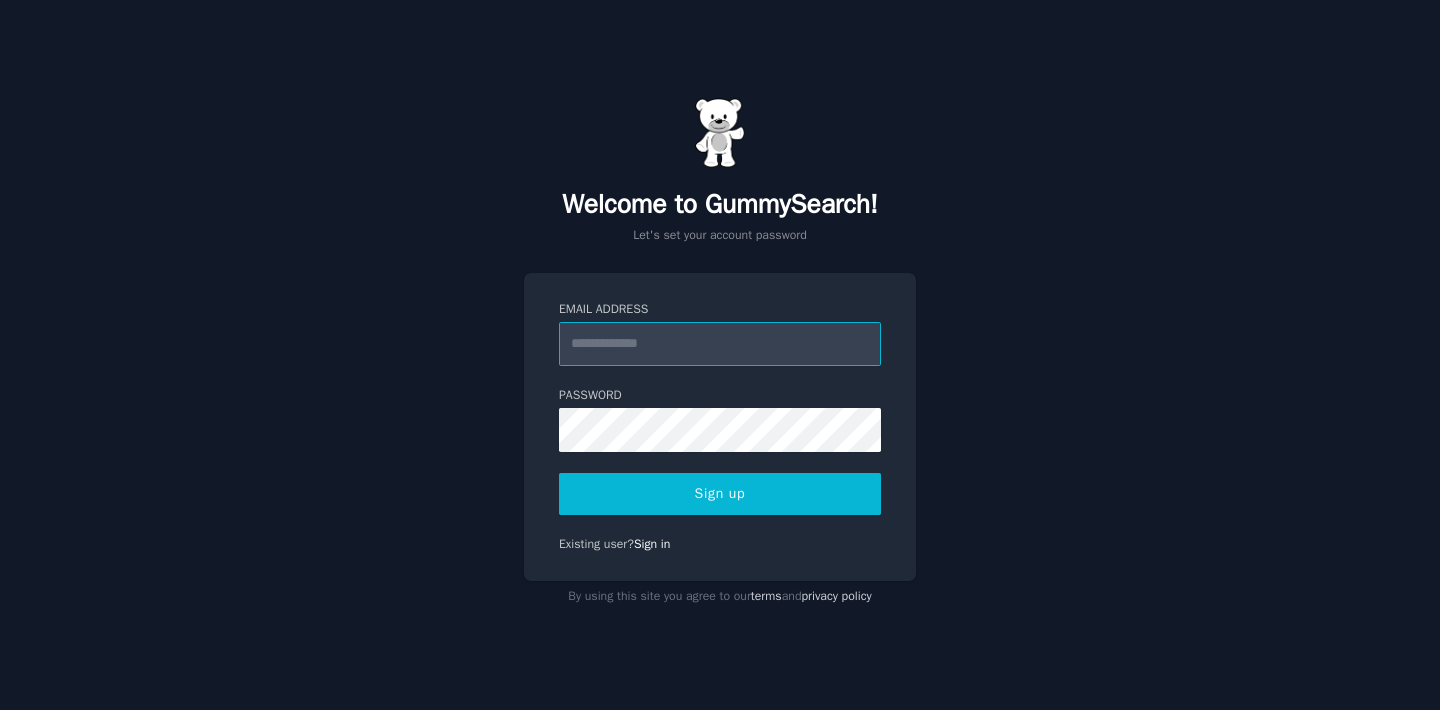 scroll, scrollTop: 0, scrollLeft: 0, axis: both 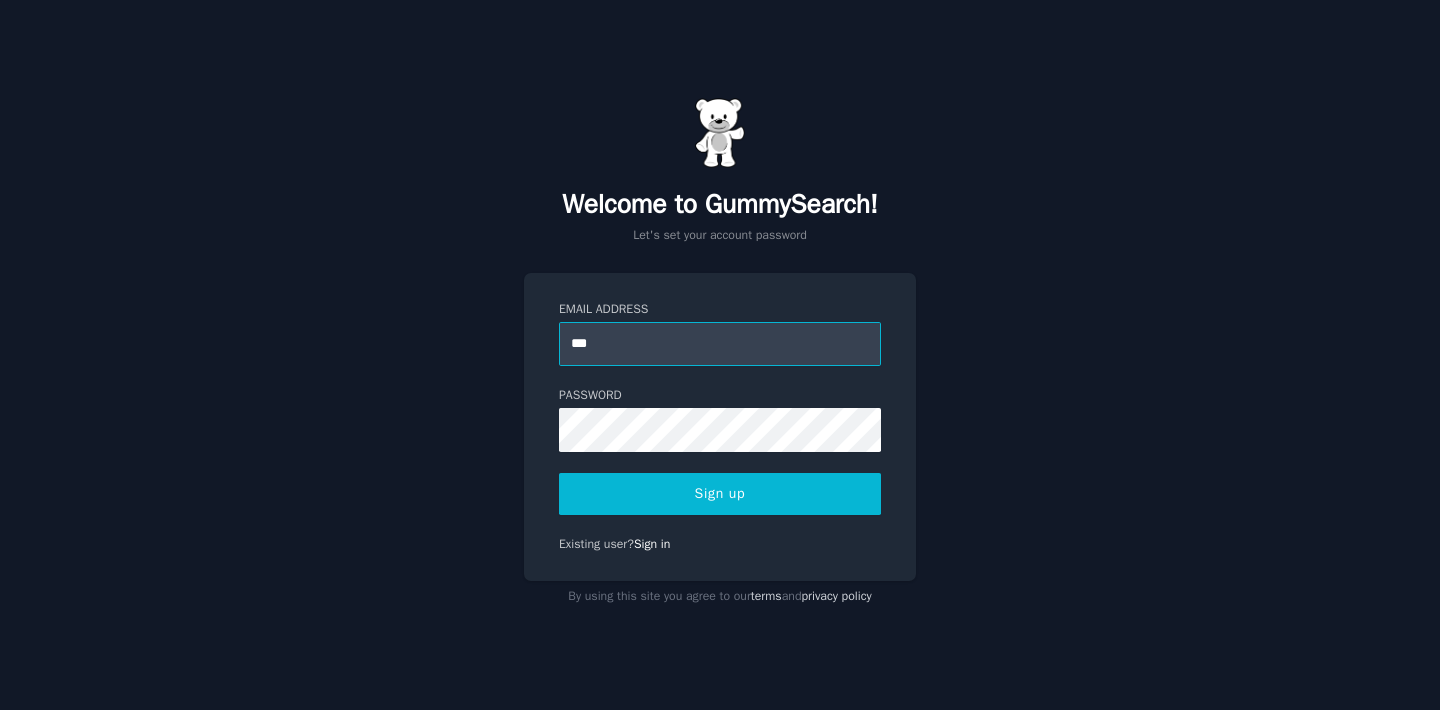 type on "**********" 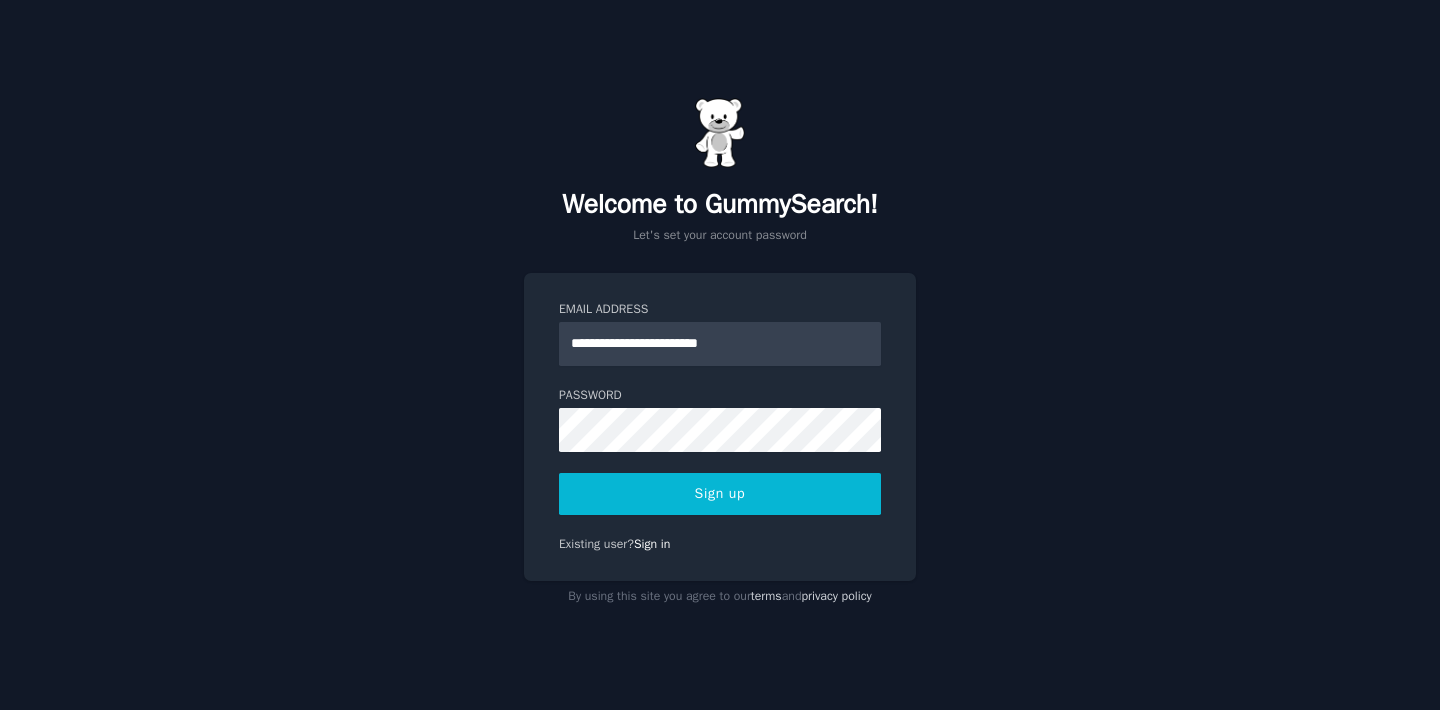click on "Sign up" at bounding box center [720, 494] 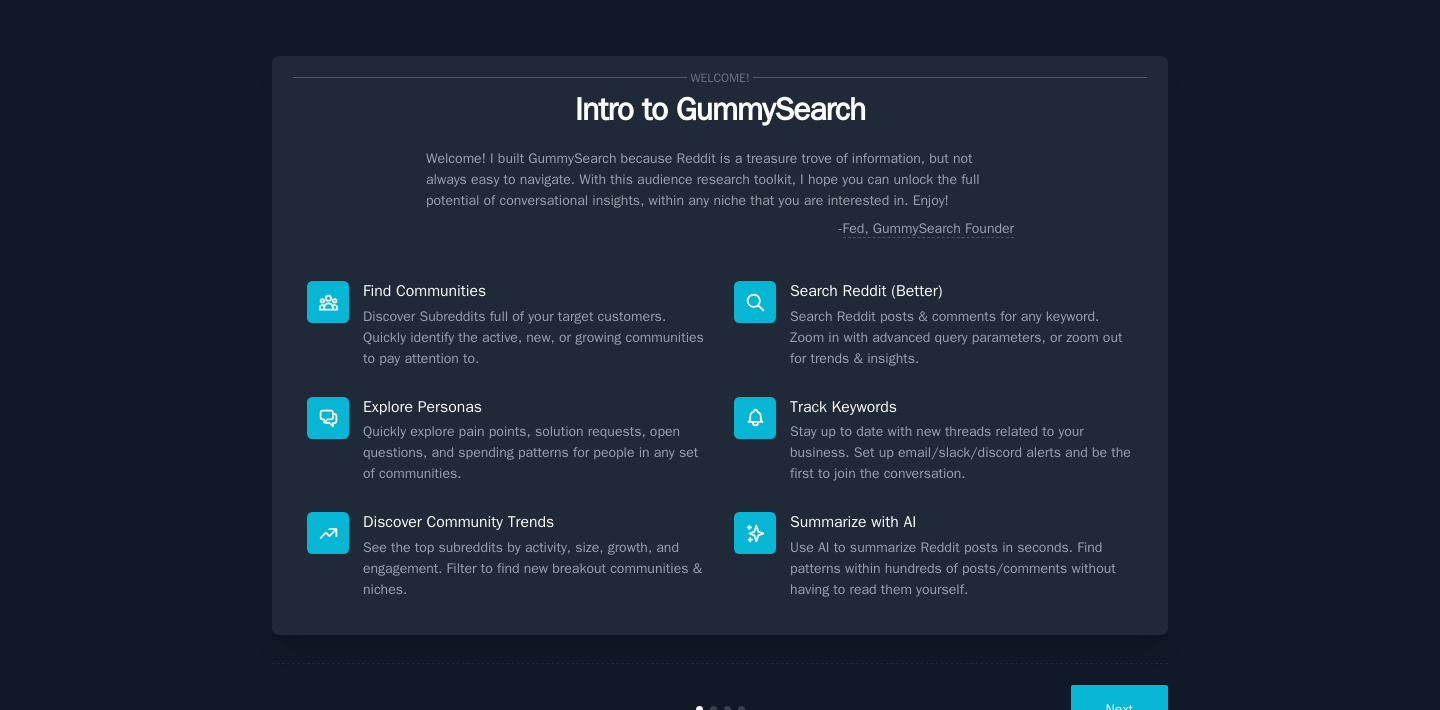scroll, scrollTop: 0, scrollLeft: 0, axis: both 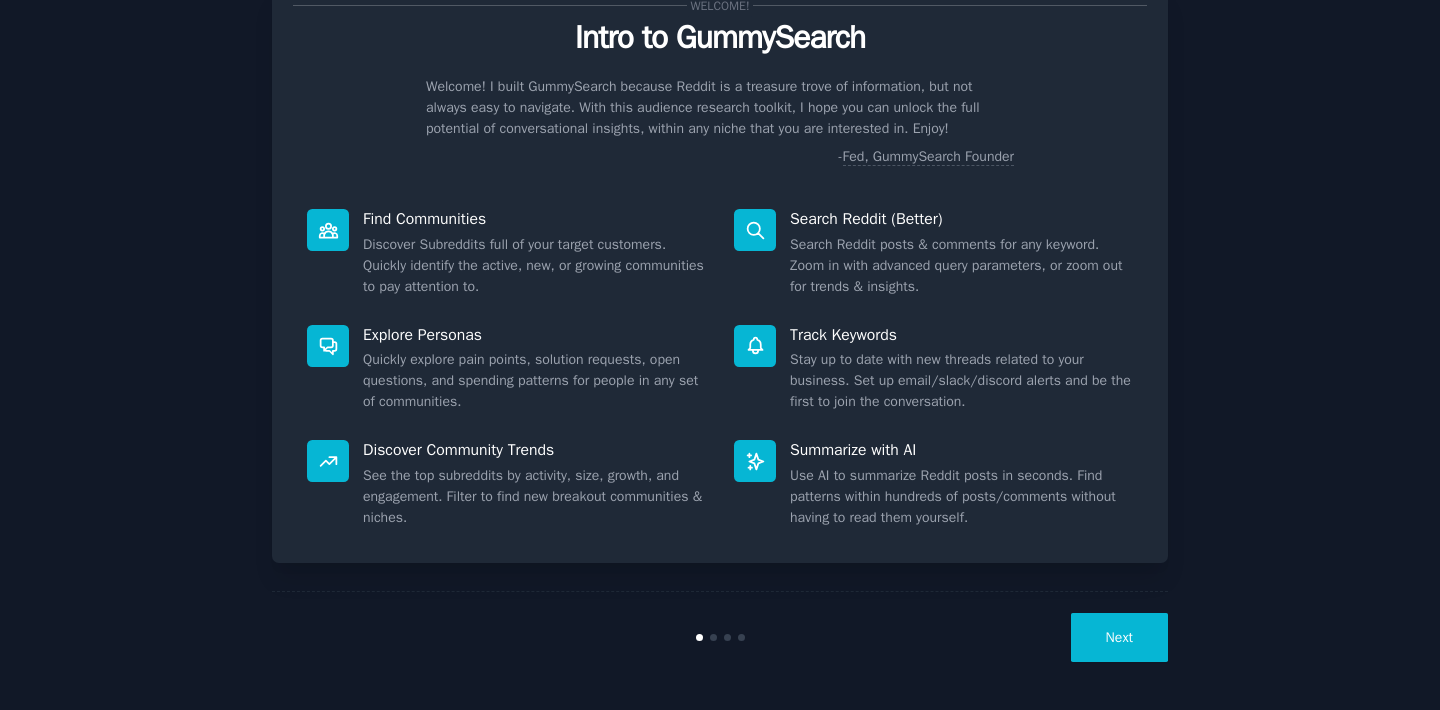 click on "Next" at bounding box center (720, 637) 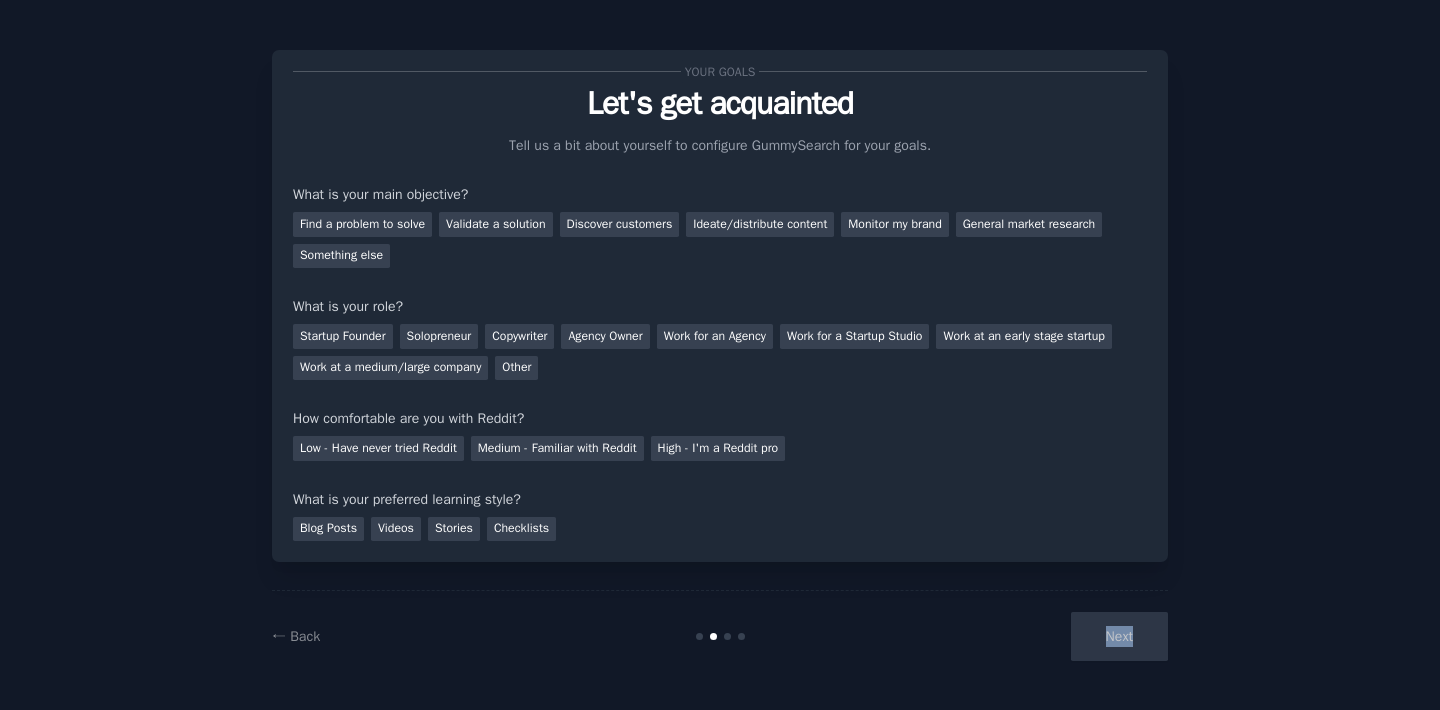 click on "Next" at bounding box center (1018, 636) 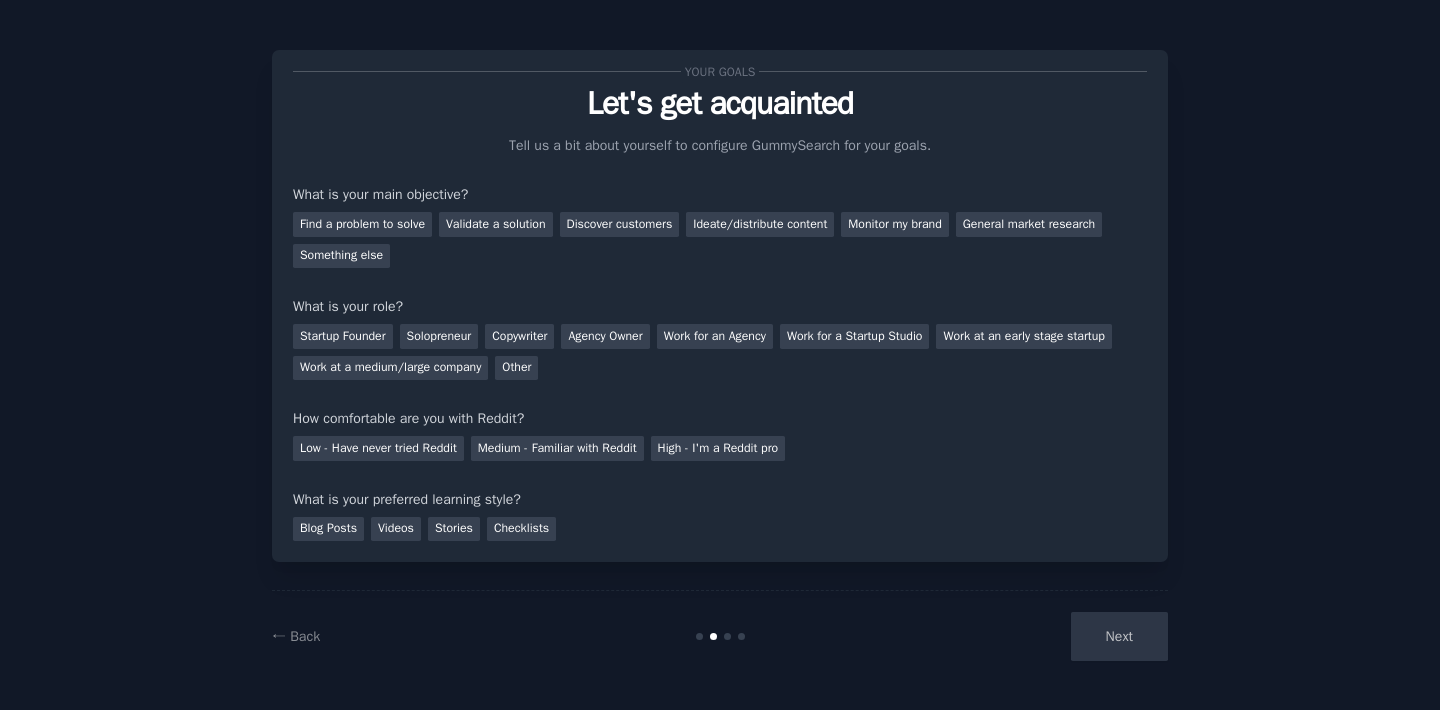 click on "Next" at bounding box center (1018, 636) 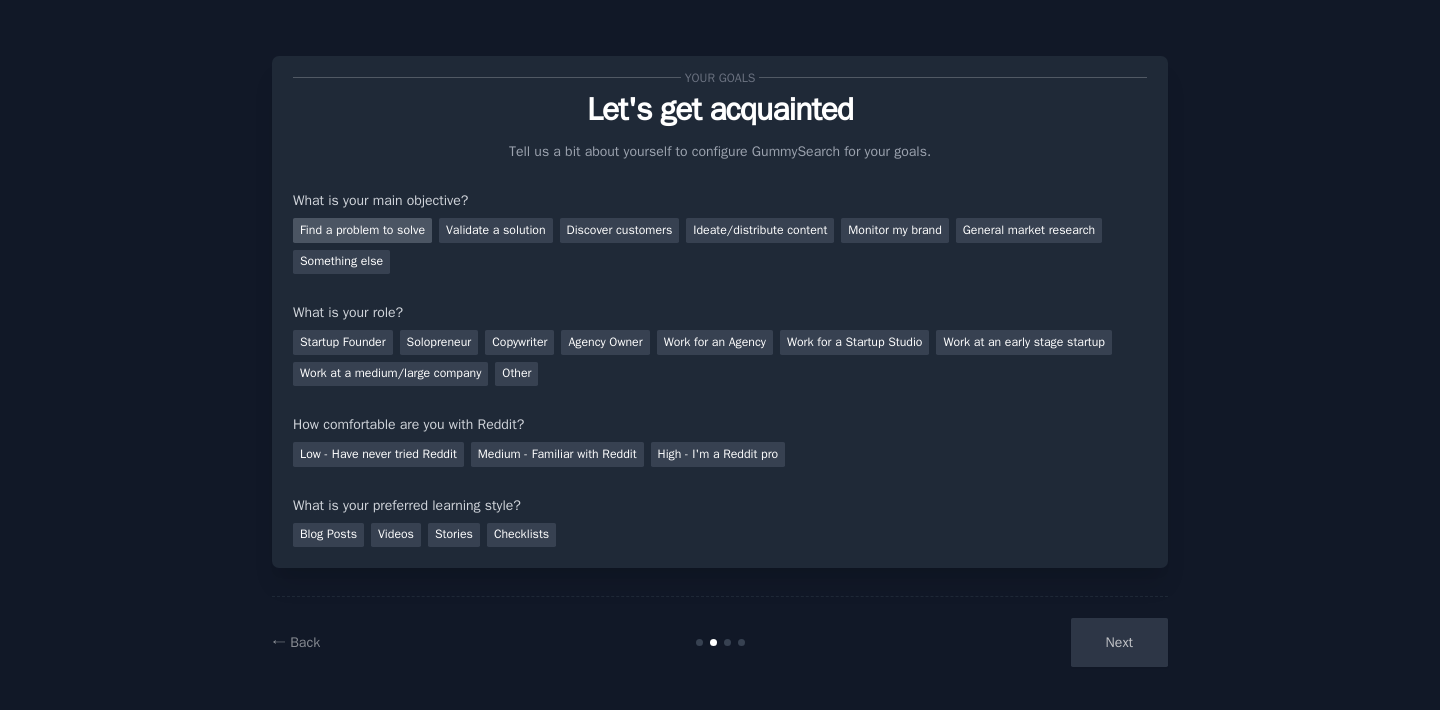 click on "Find a problem to solve" at bounding box center (362, 230) 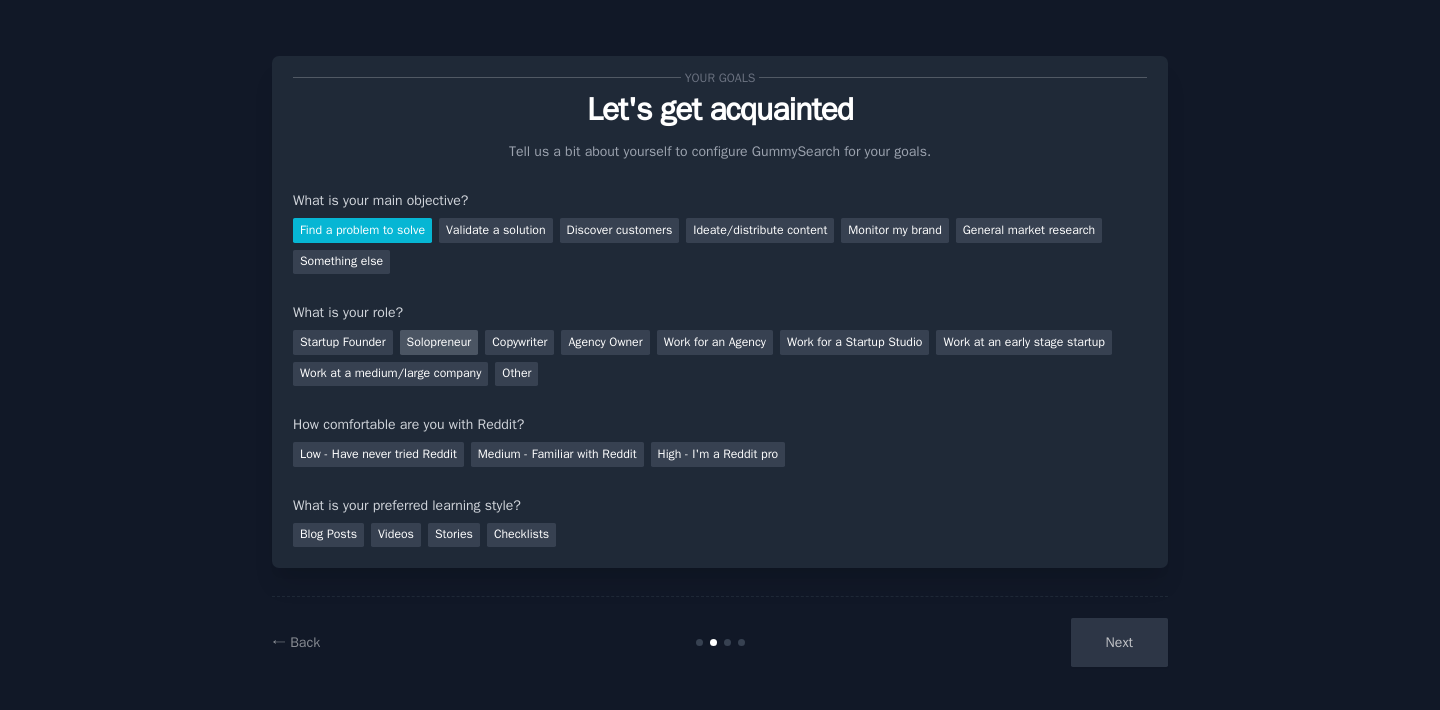 click on "Solopreneur" at bounding box center (439, 342) 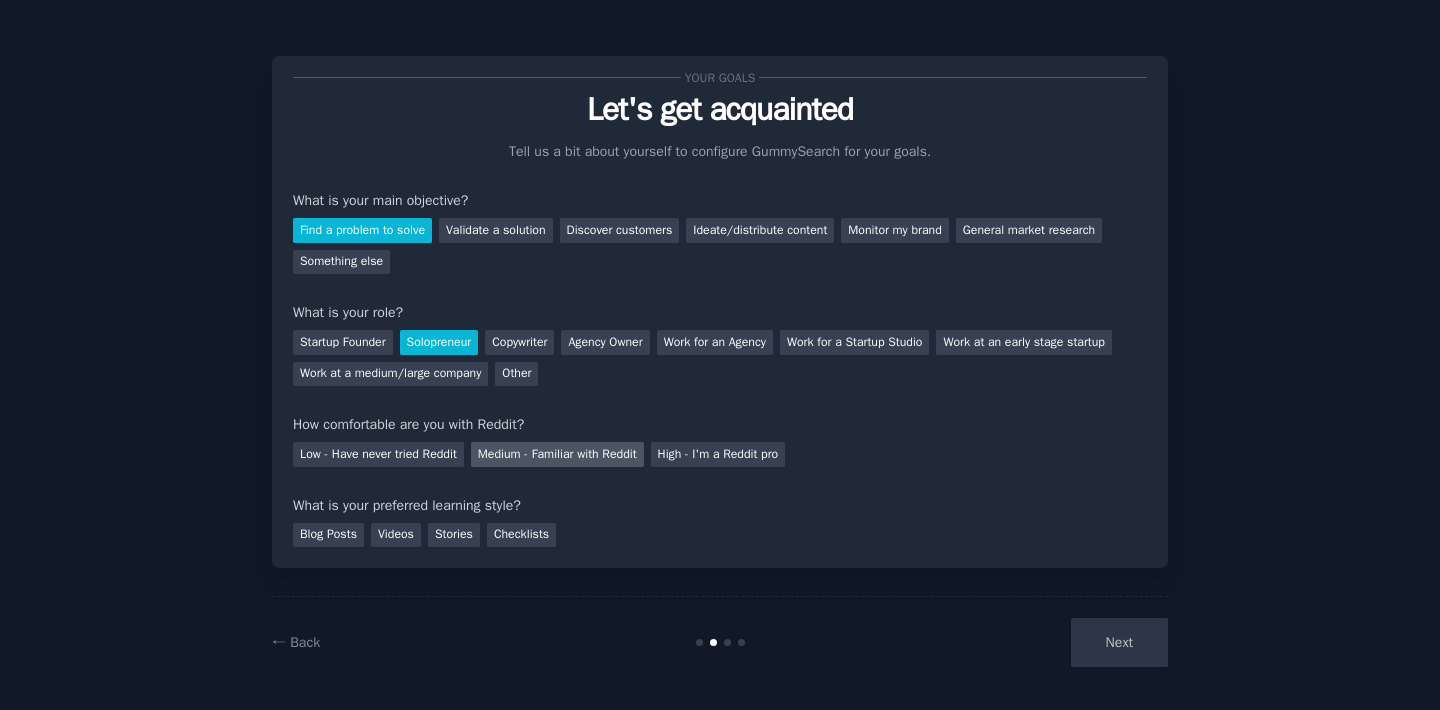 click on "Medium - Familiar with Reddit" at bounding box center [557, 454] 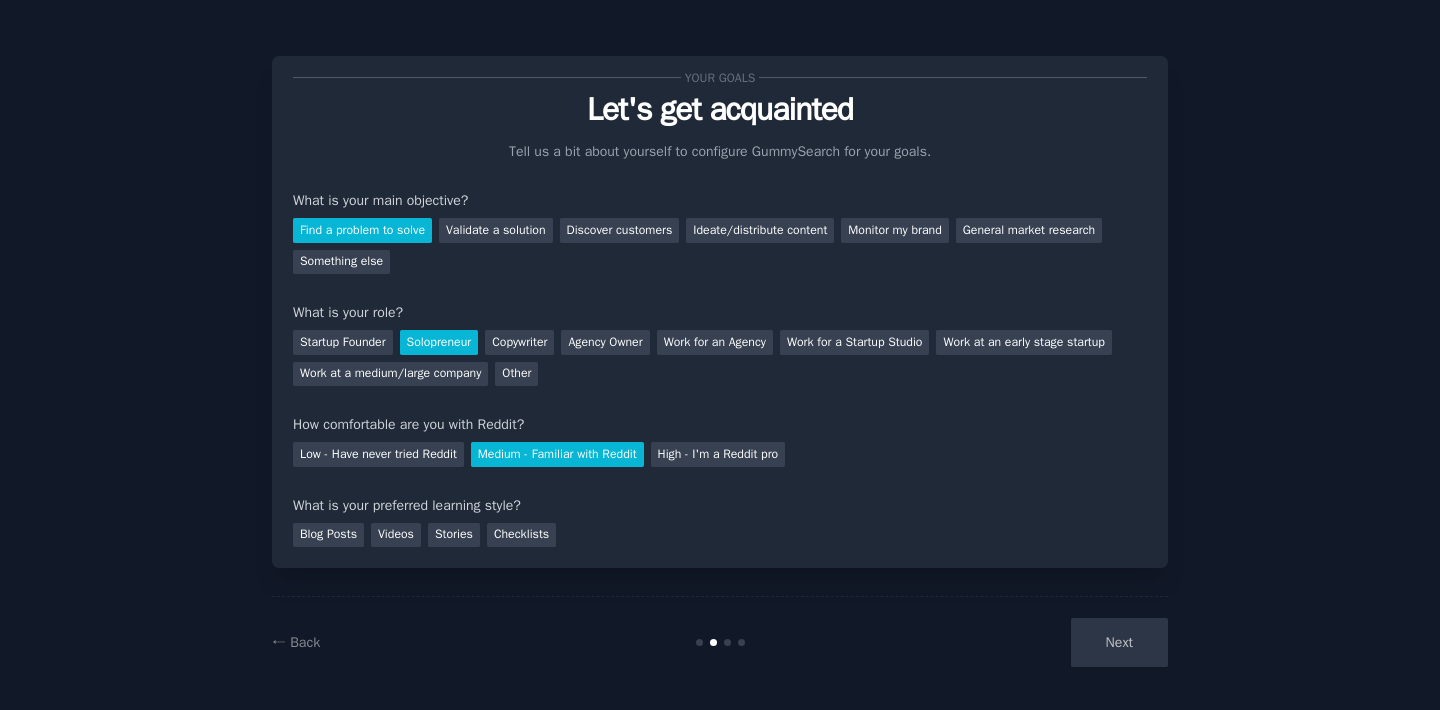 click on "Next" at bounding box center (1018, 642) 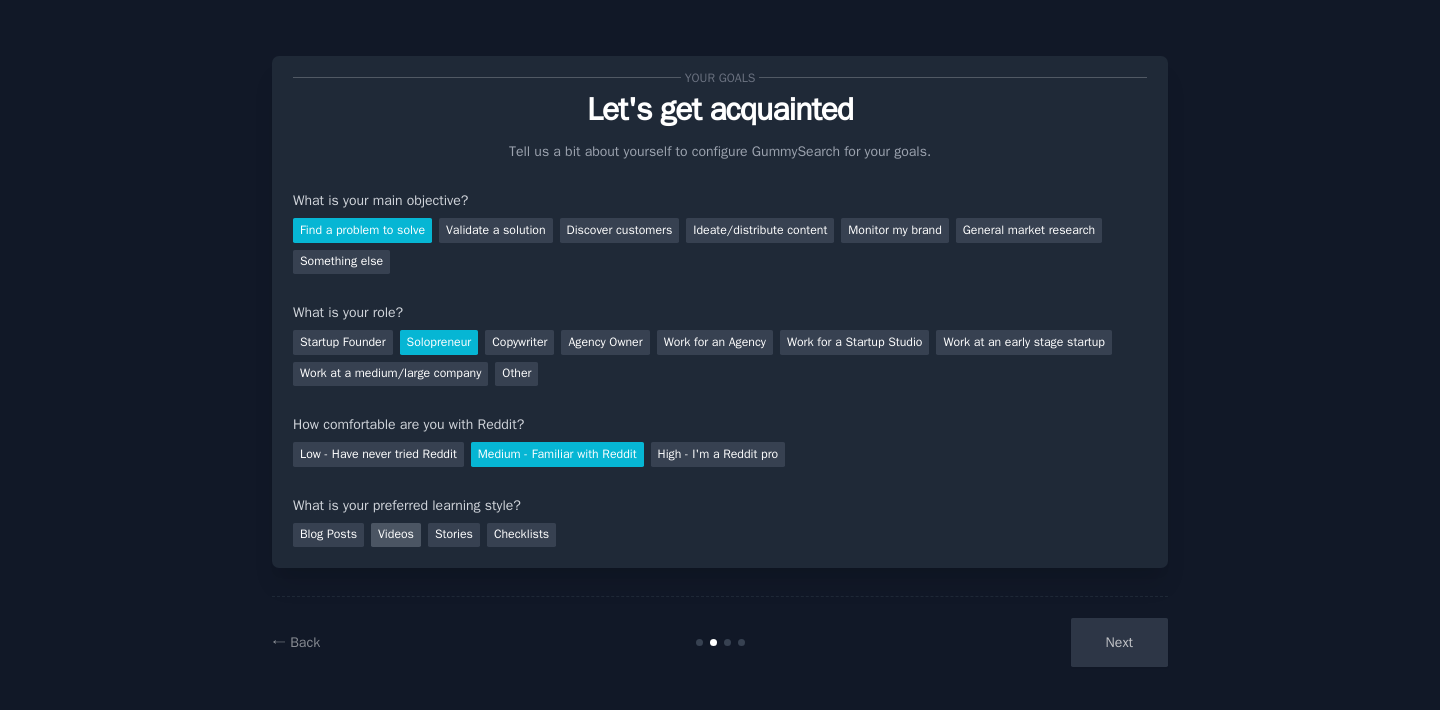 click on "Videos" at bounding box center (396, 535) 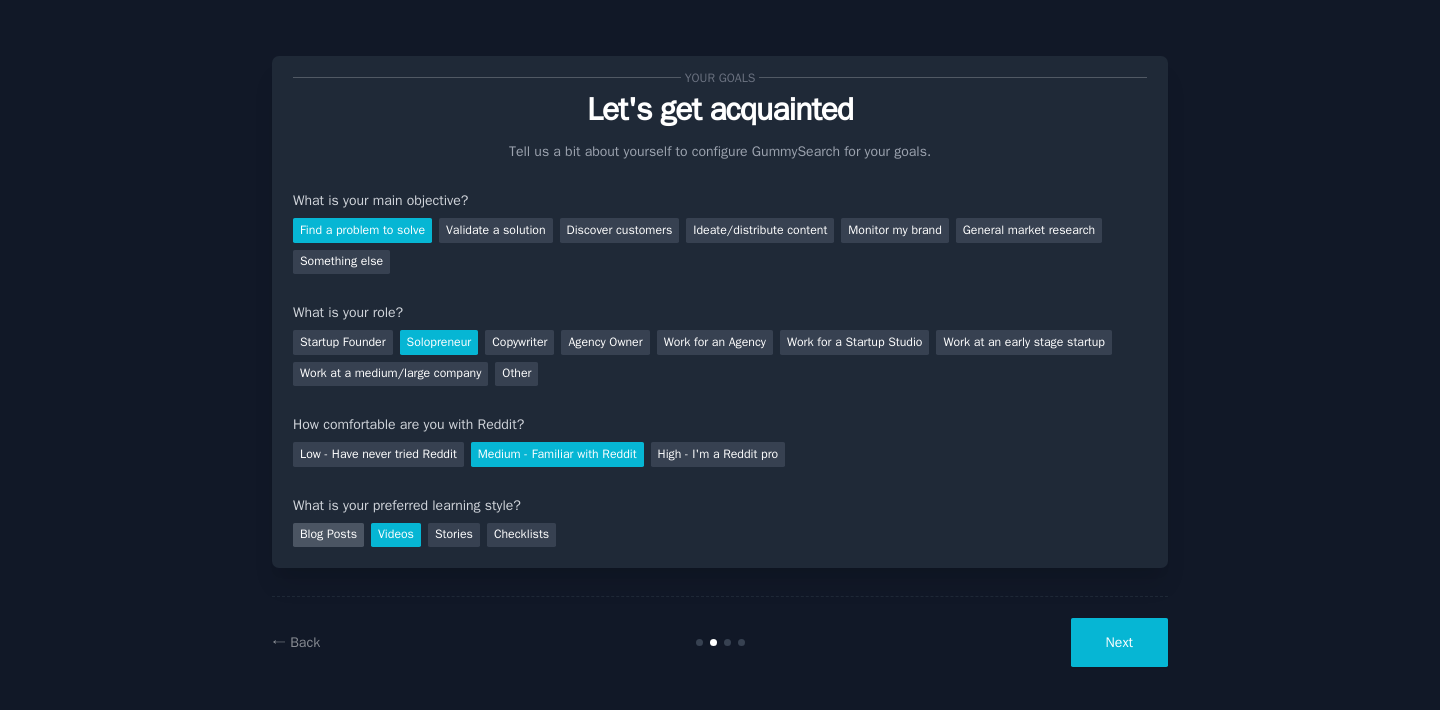 click on "Blog Posts" at bounding box center [328, 535] 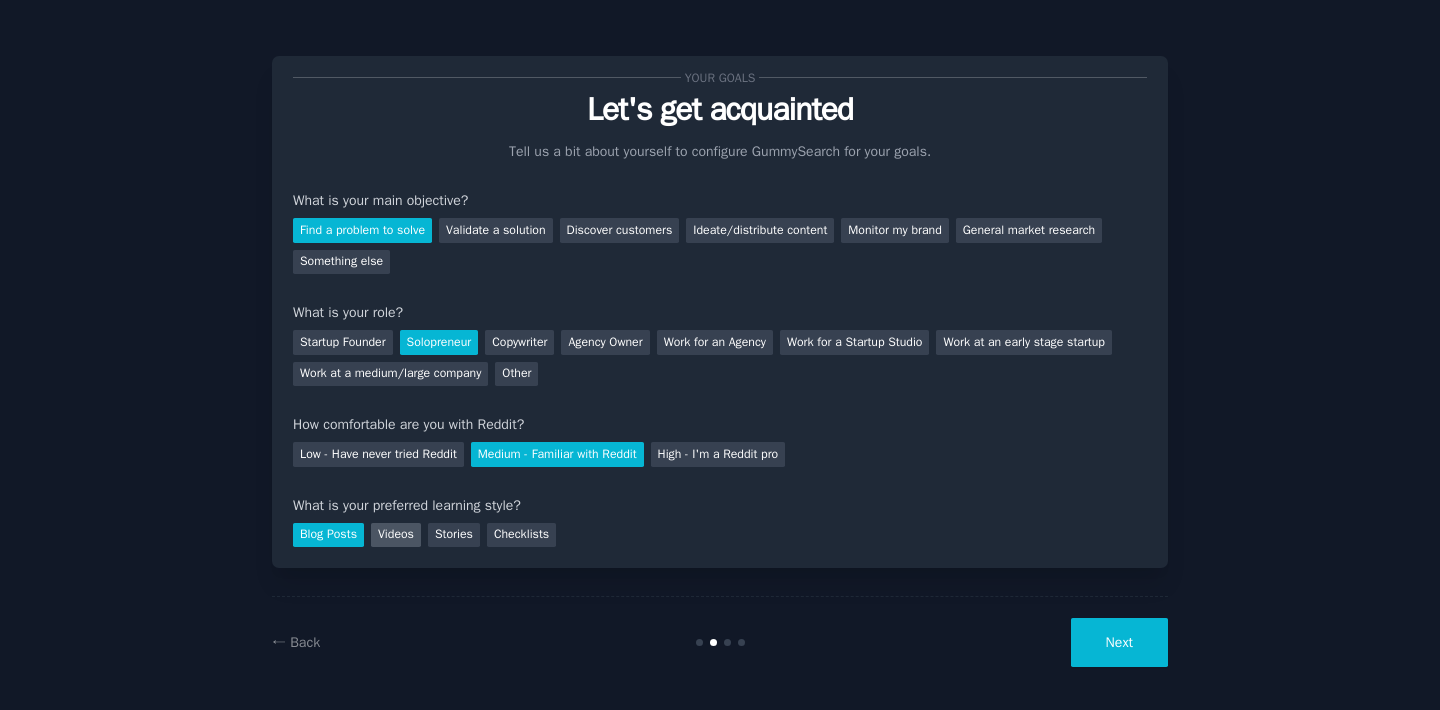 click on "Videos" at bounding box center [396, 535] 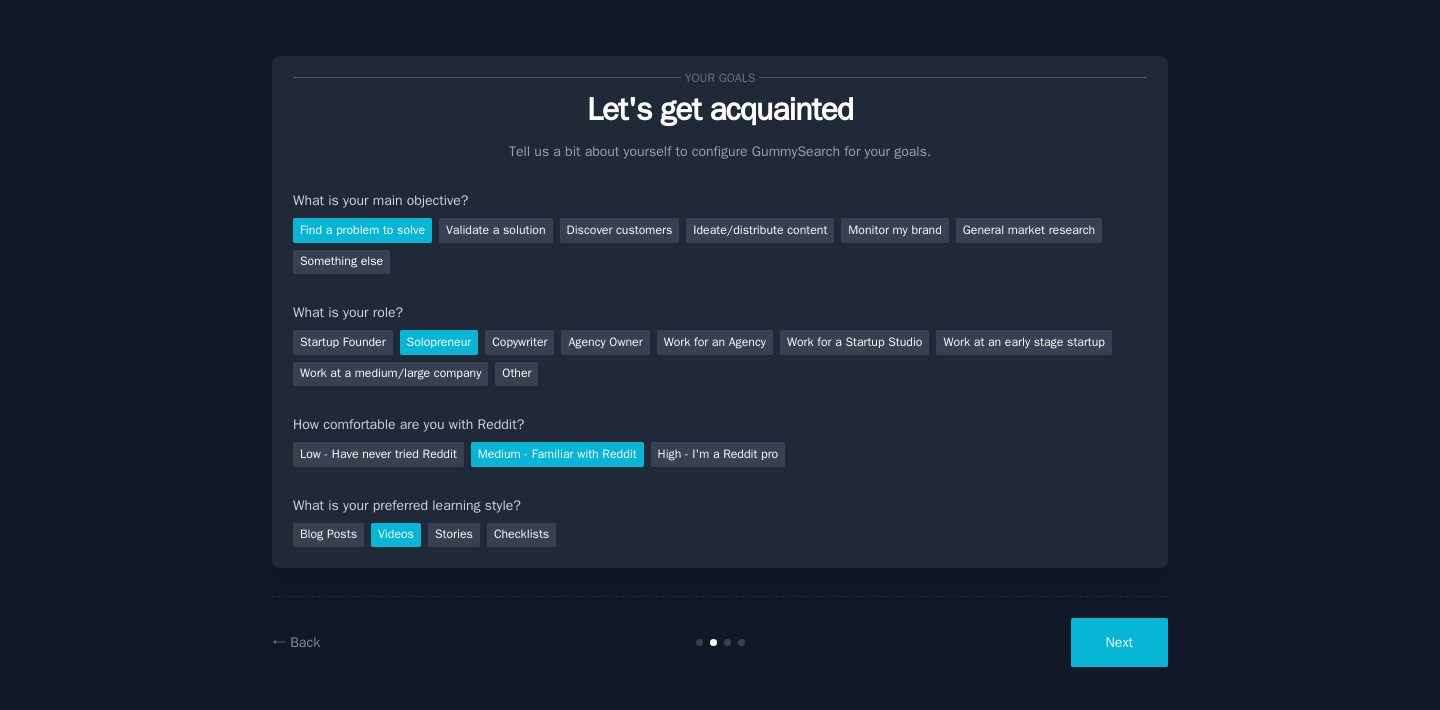 click on "Next" at bounding box center [1119, 642] 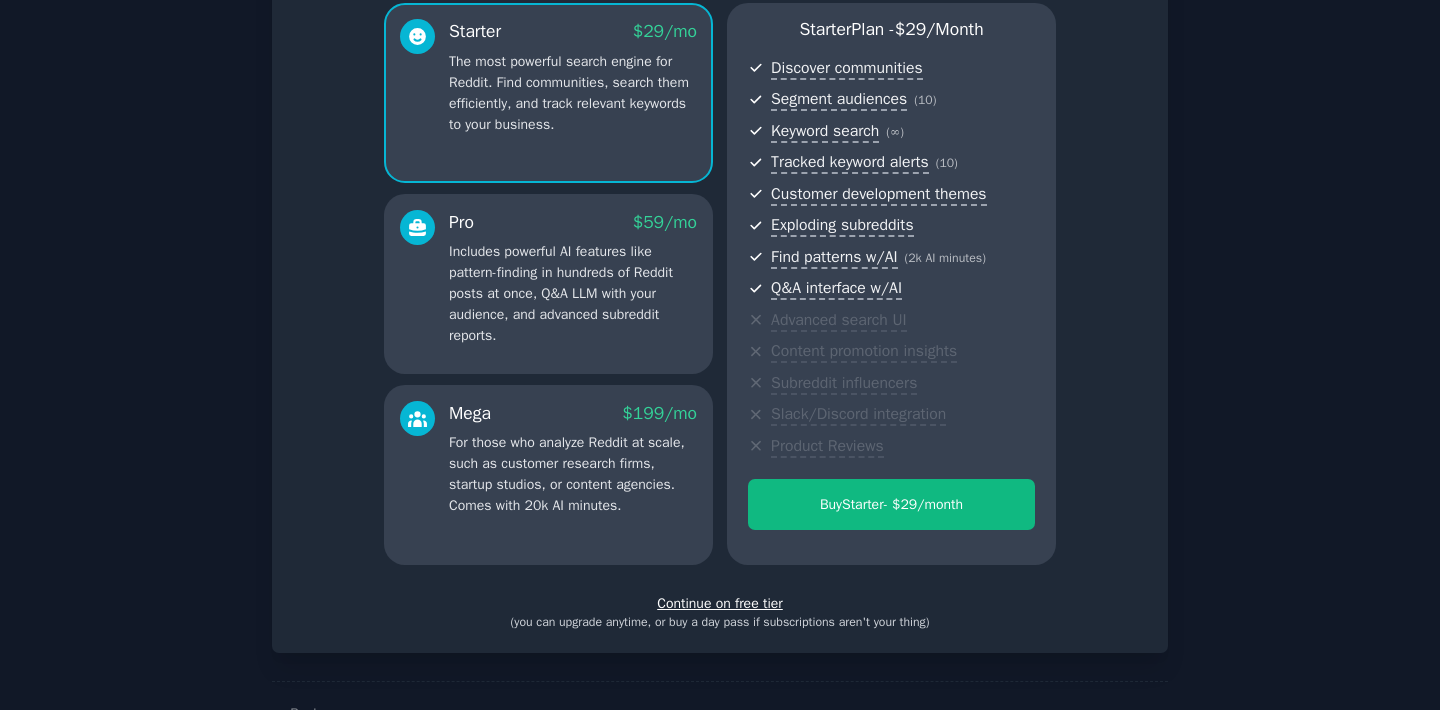 scroll, scrollTop: 238, scrollLeft: 0, axis: vertical 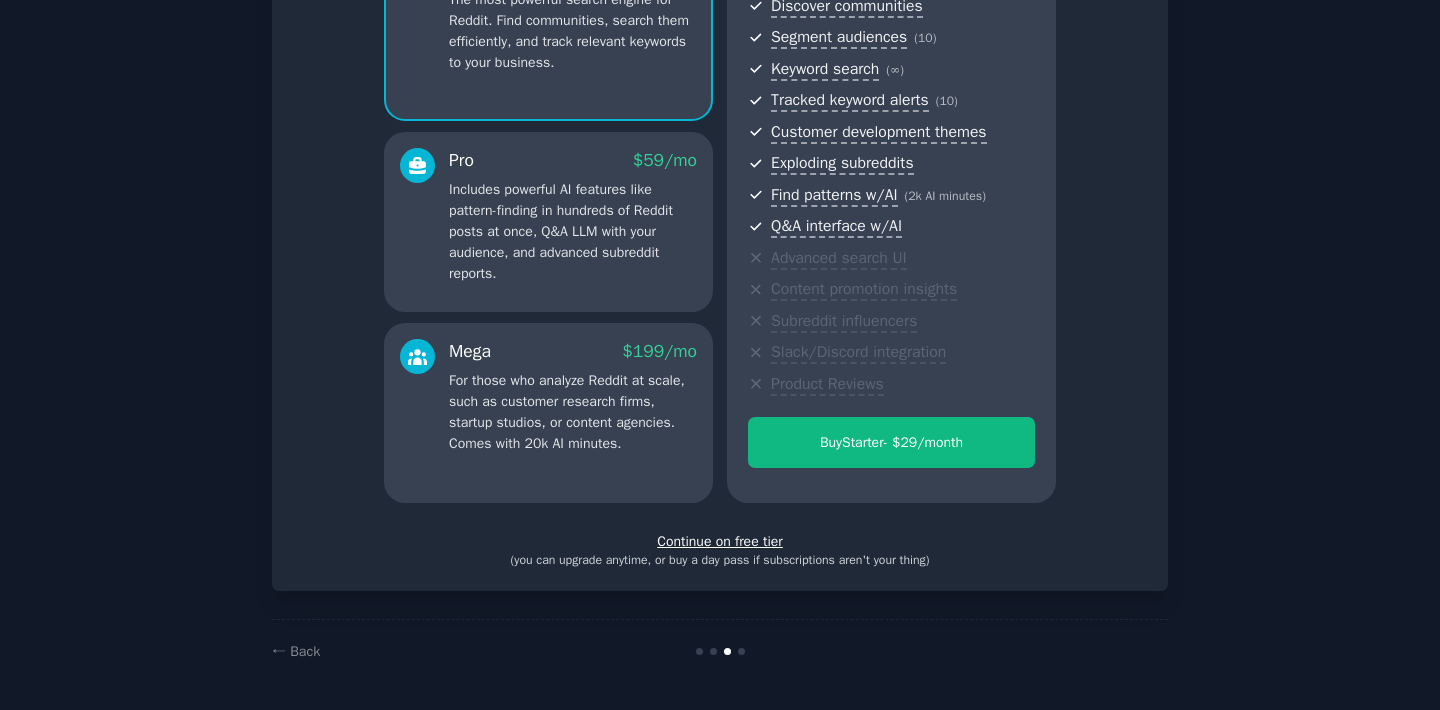 click on "Continue on free tier" at bounding box center (720, 541) 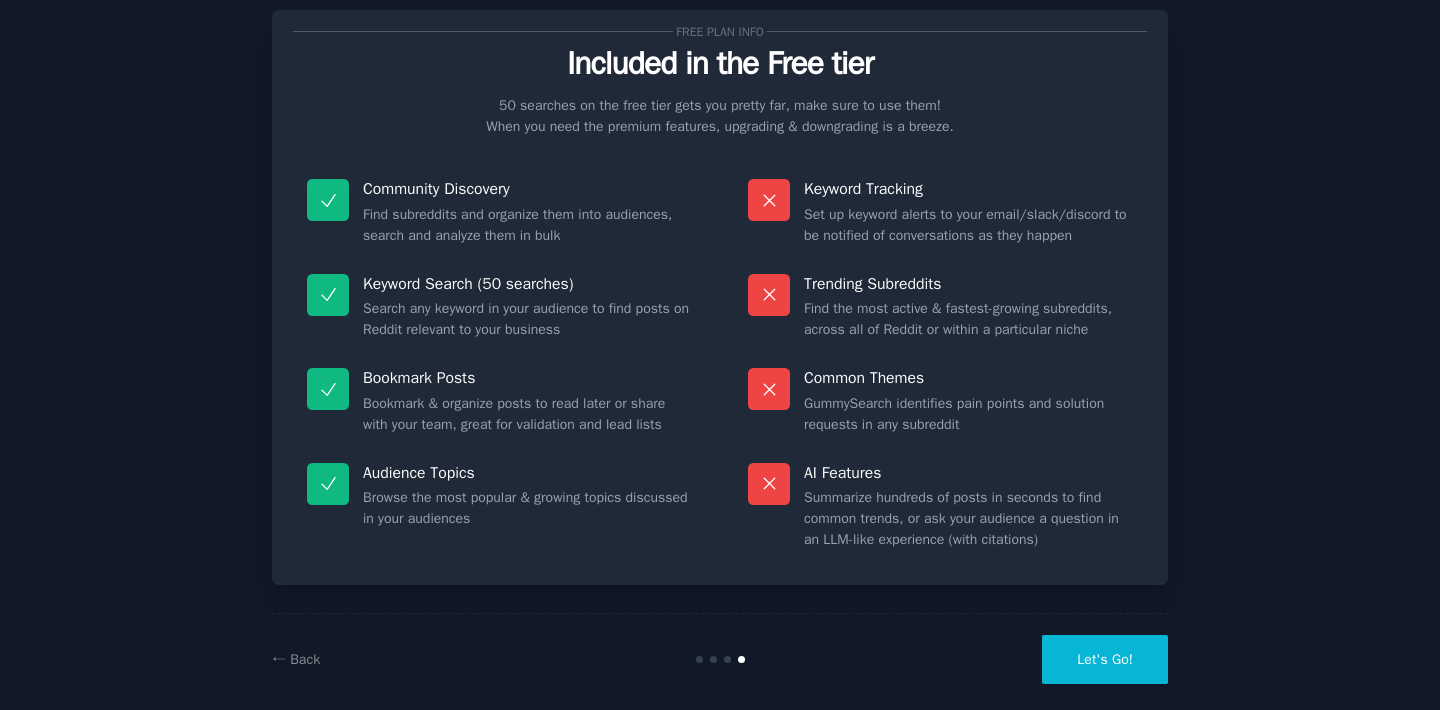 scroll, scrollTop: 69, scrollLeft: 0, axis: vertical 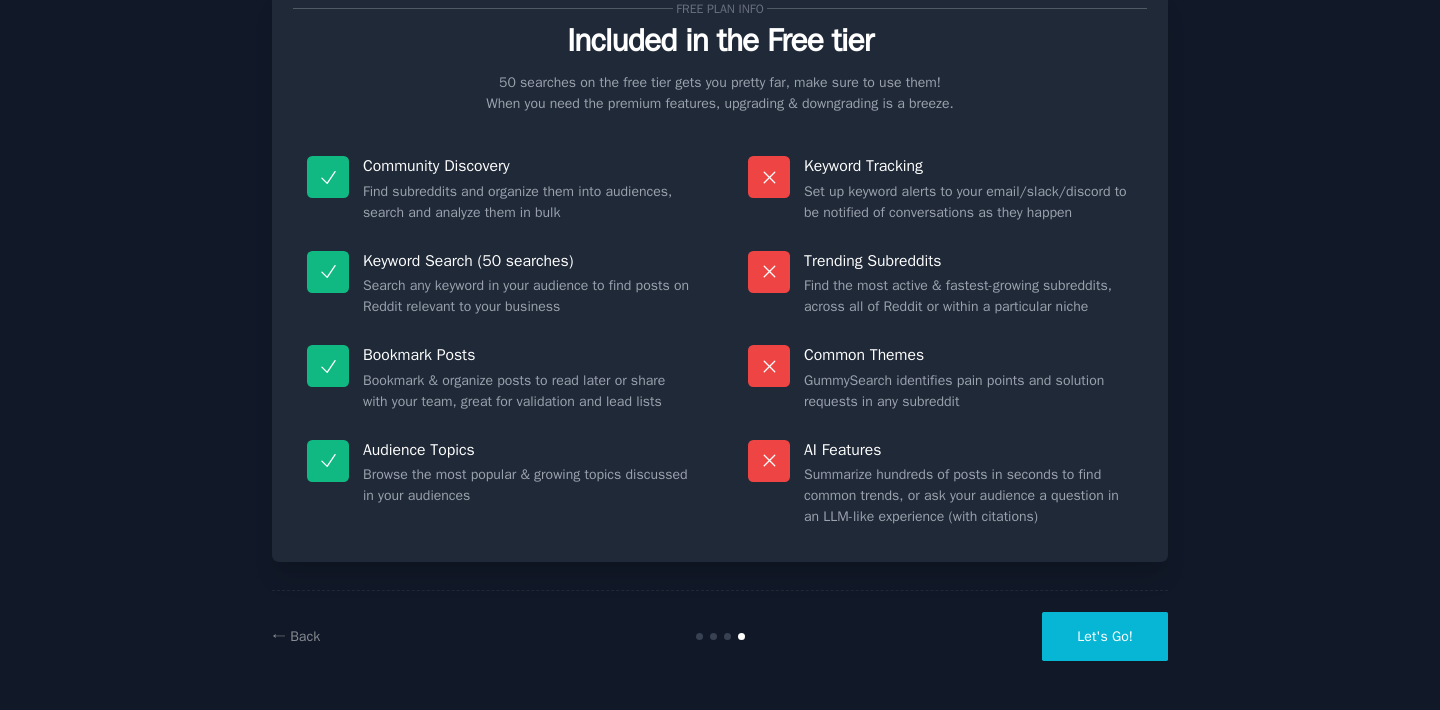 click on "Let's Go!" at bounding box center [1105, 636] 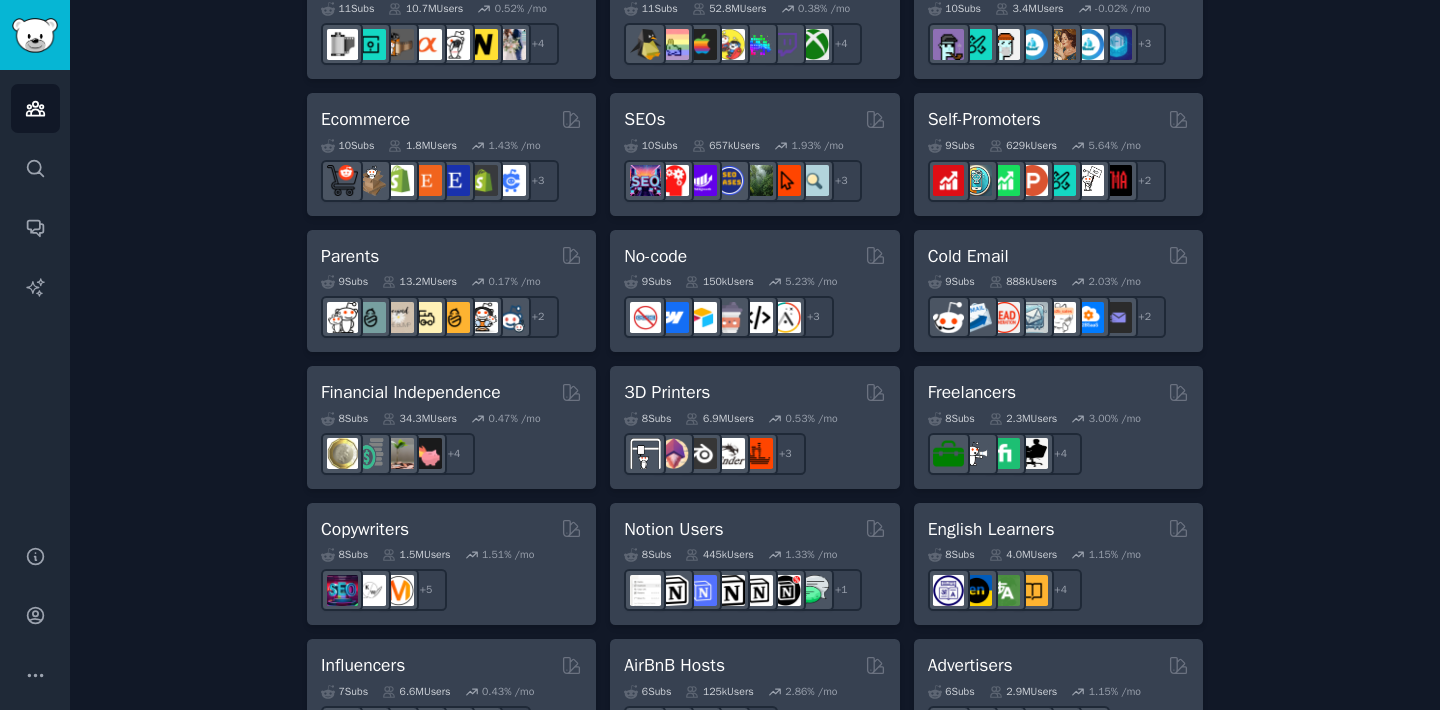 scroll, scrollTop: 1110, scrollLeft: 0, axis: vertical 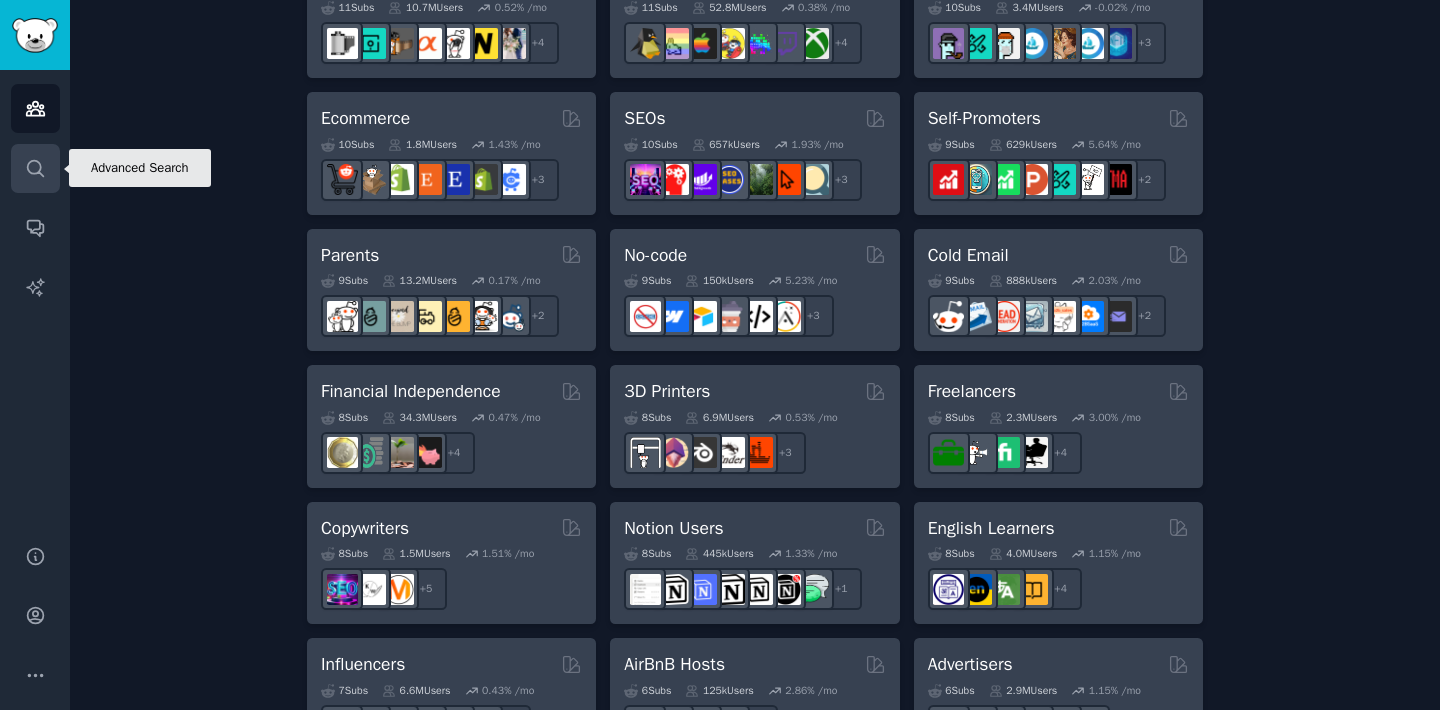 click 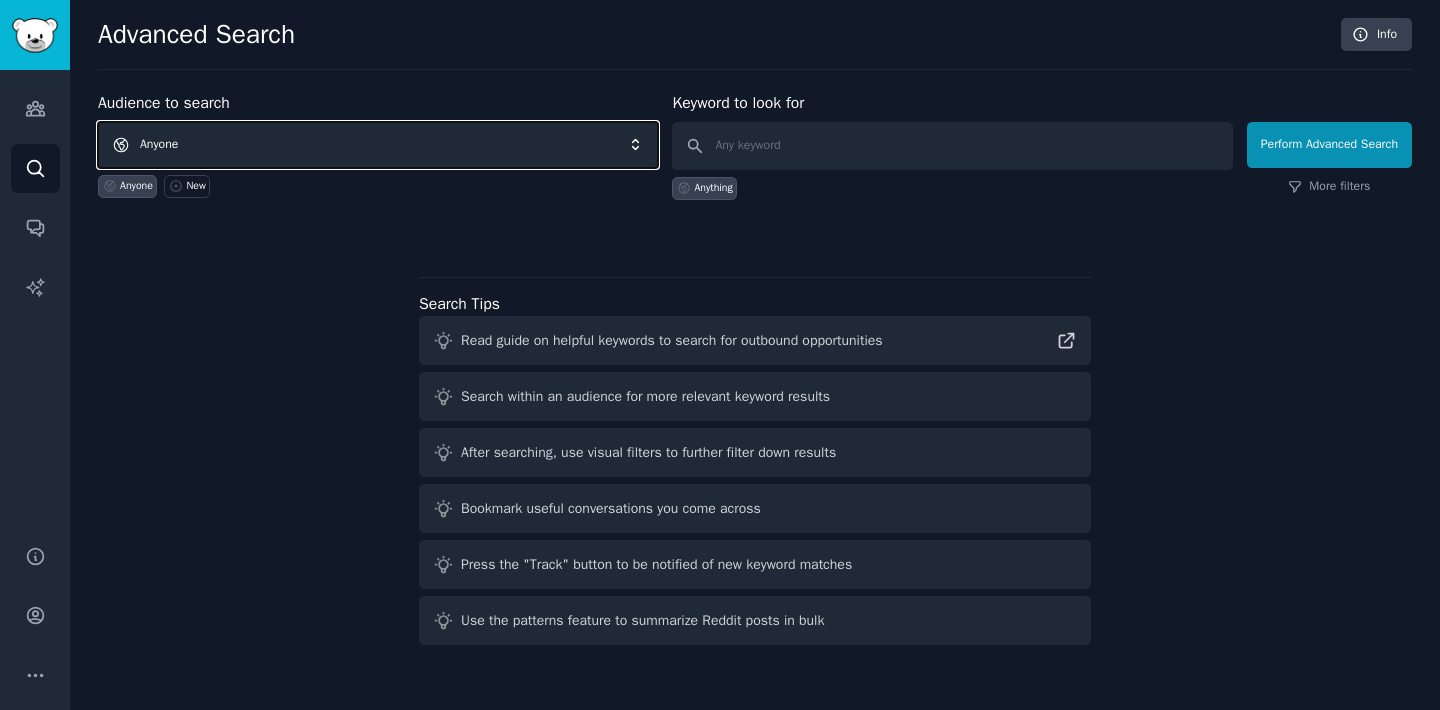 click on "Anyone" at bounding box center (378, 145) 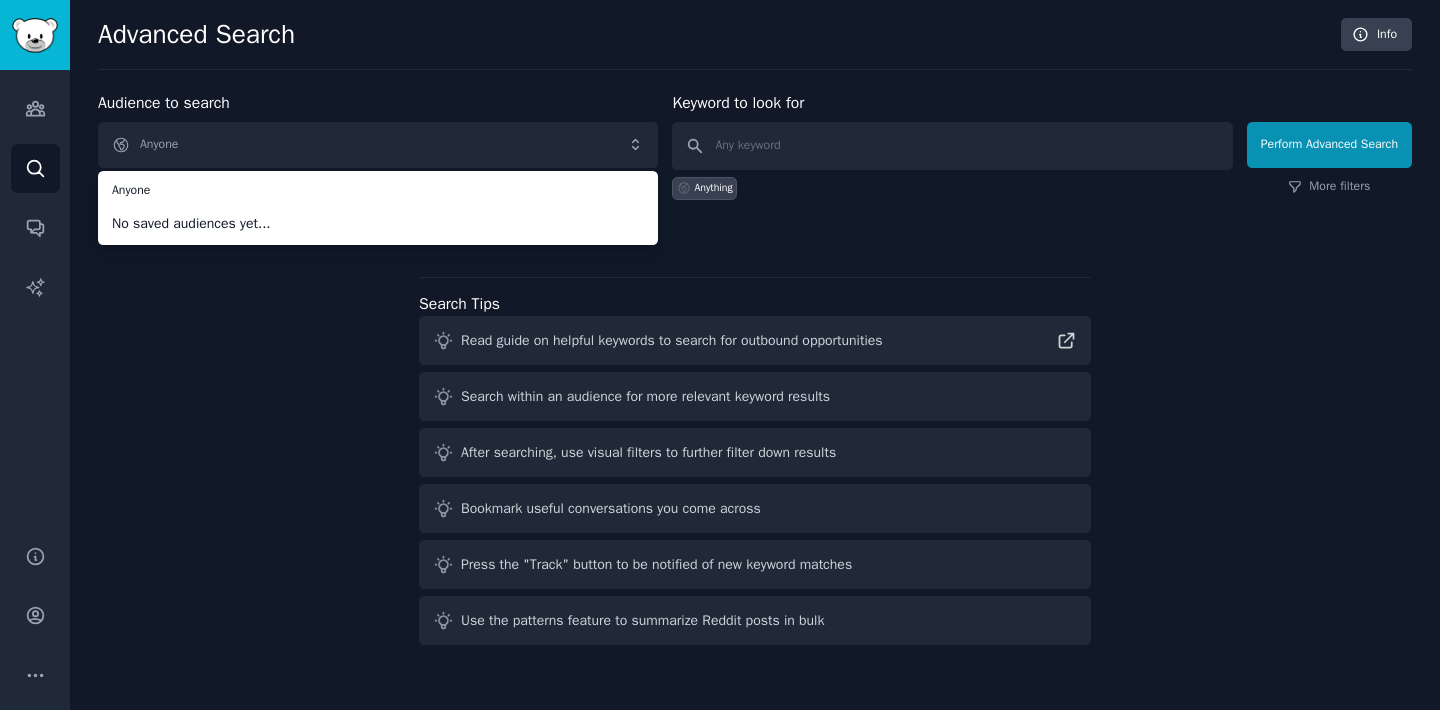 click on "Audience to search Anyone Anyone No saved audiences yet... Anyone New Keyword to look for Anything   Perform Advanced Search More filters Search Tips Read guide on helpful keywords to search for outbound opportunities Search within an audience for more relevant keyword results After searching, use visual filters to further filter down results Bookmark useful conversations you come across Press the "Track" button to be notified of new keyword matches Use the patterns feature to summarize Reddit posts in bulk" at bounding box center [755, 372] 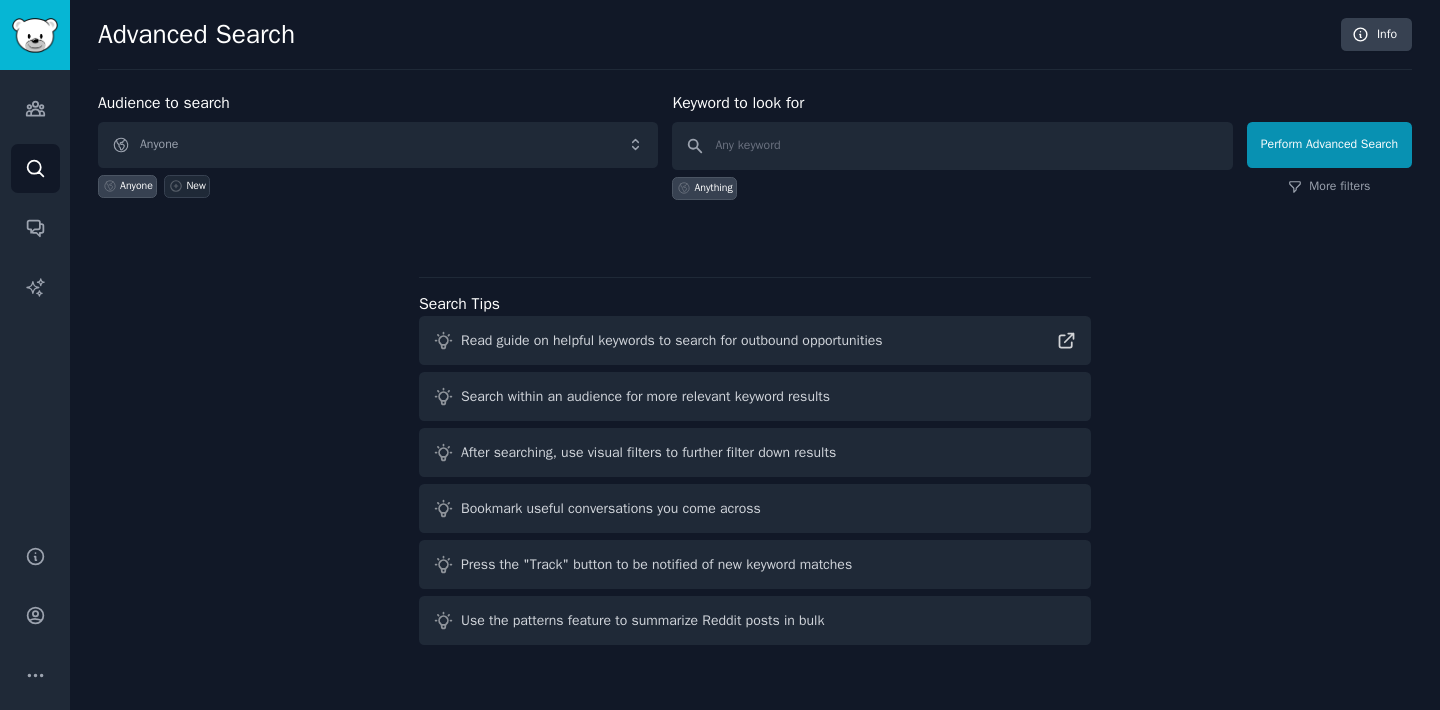 click on "New" at bounding box center (196, 186) 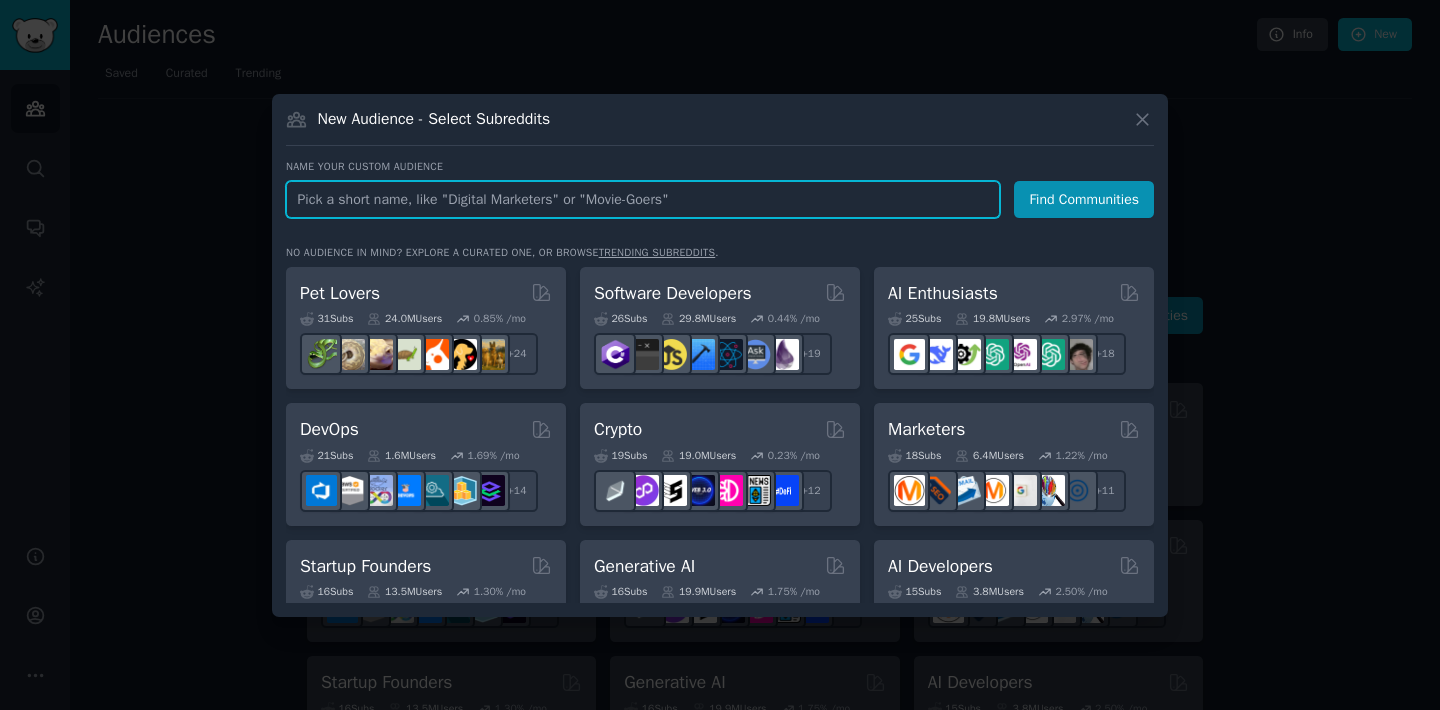 click at bounding box center (643, 199) 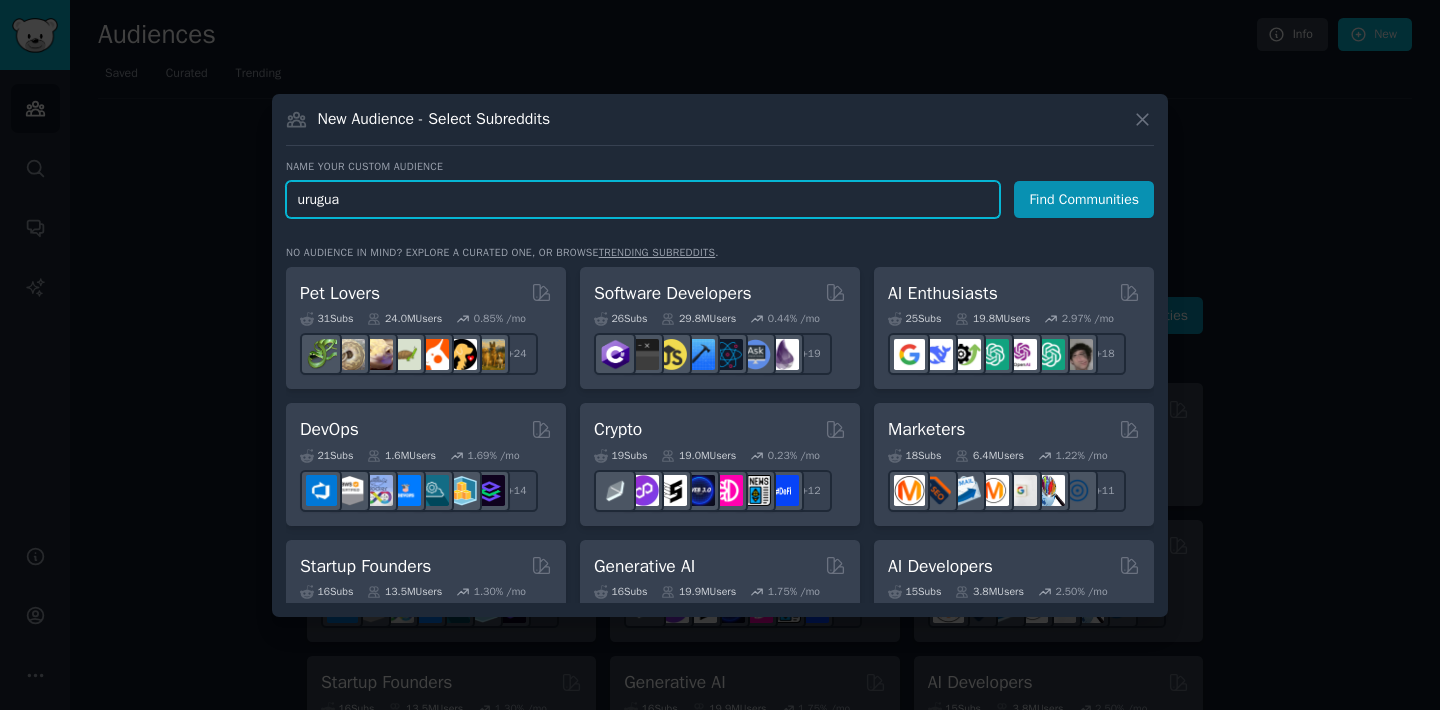 type on "[GEOGRAPHIC_DATA]" 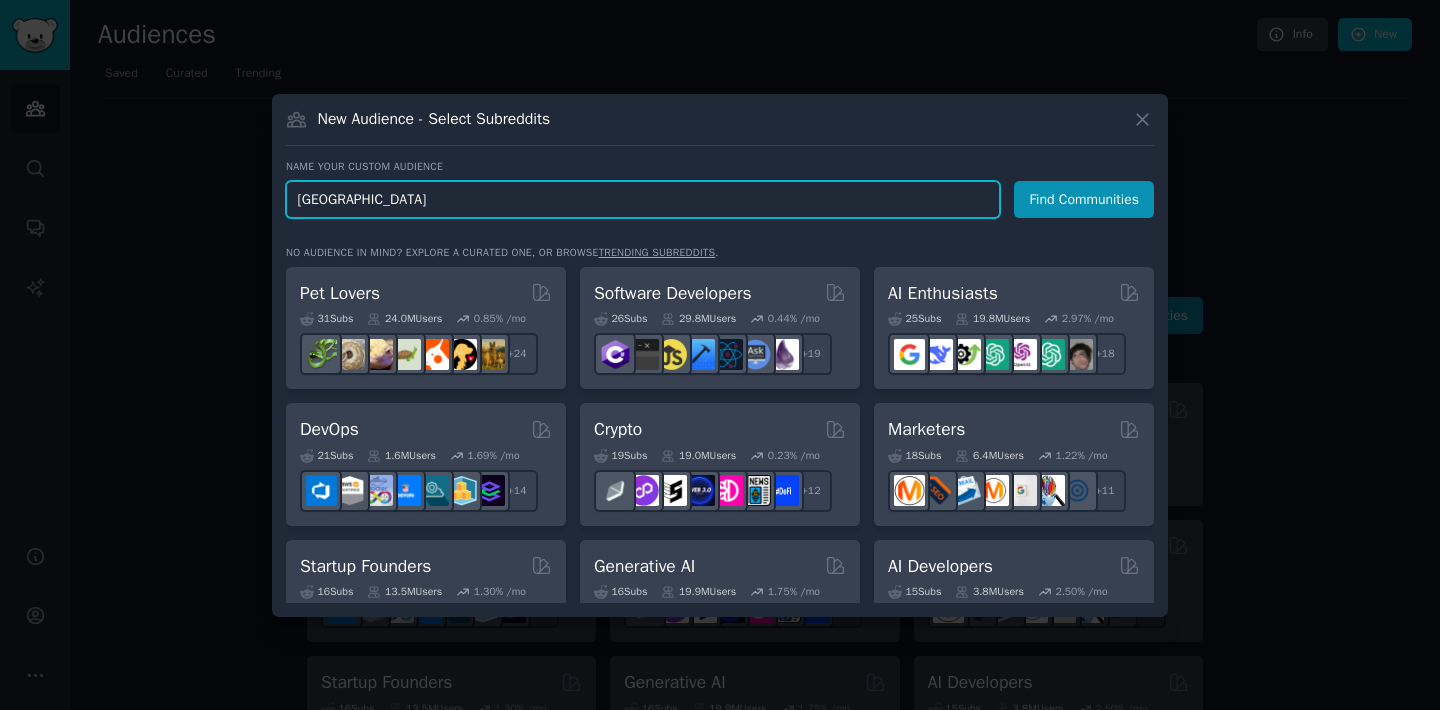 click on "Find Communities" at bounding box center (1084, 199) 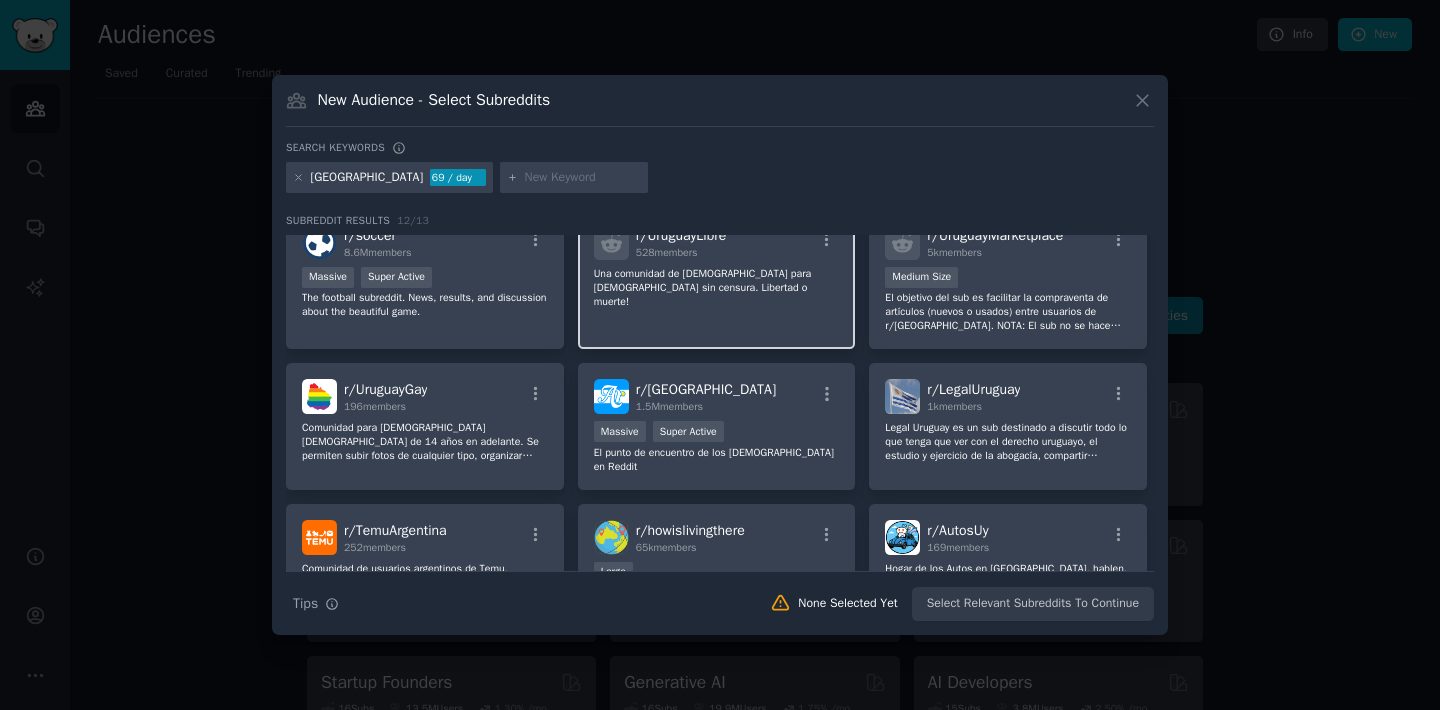 scroll, scrollTop: 324, scrollLeft: 0, axis: vertical 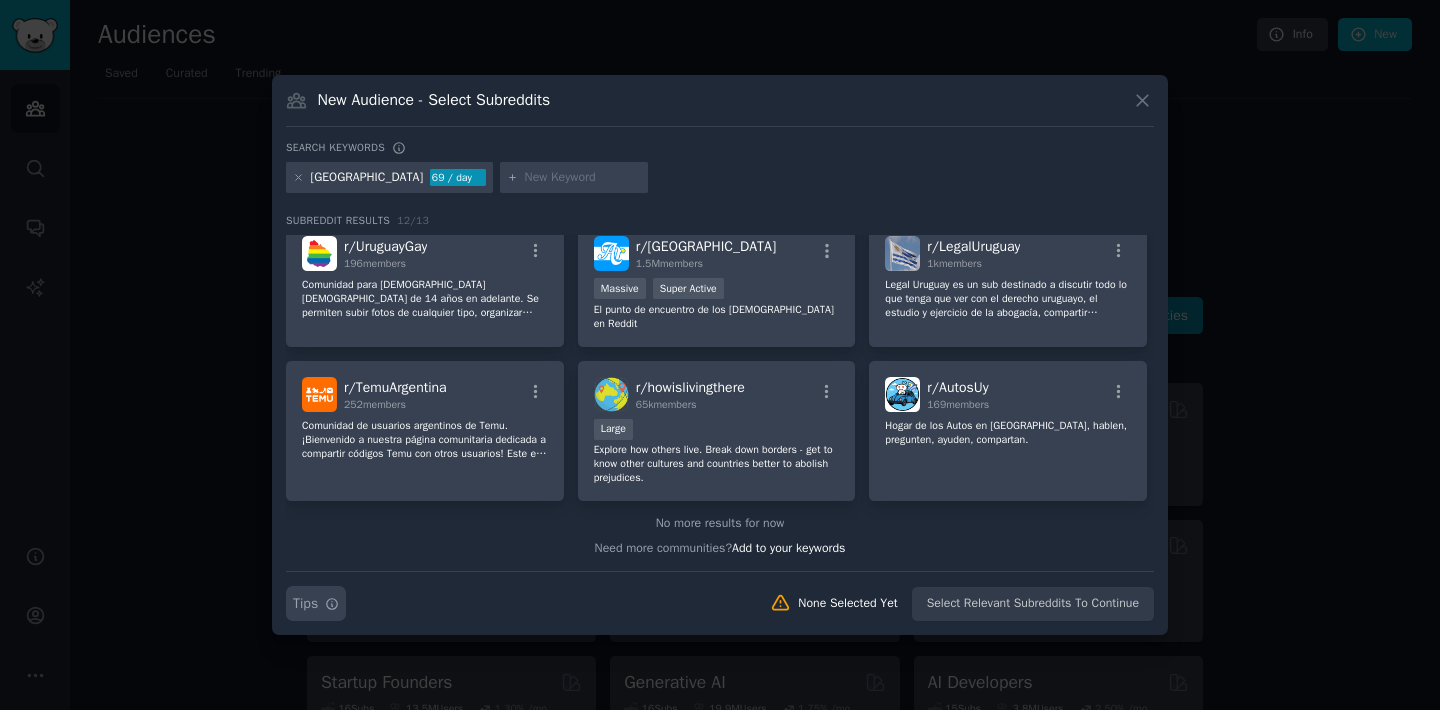 click on "Tips" at bounding box center [305, 603] 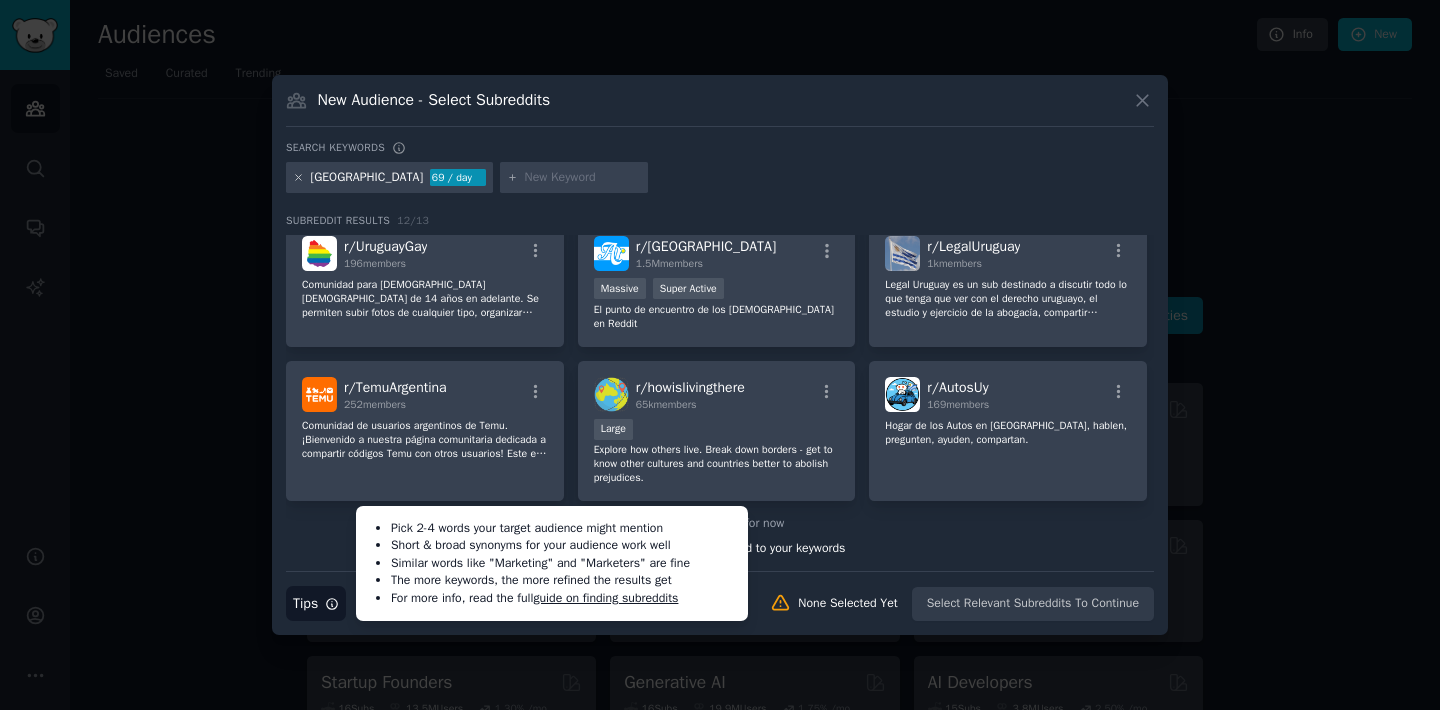click 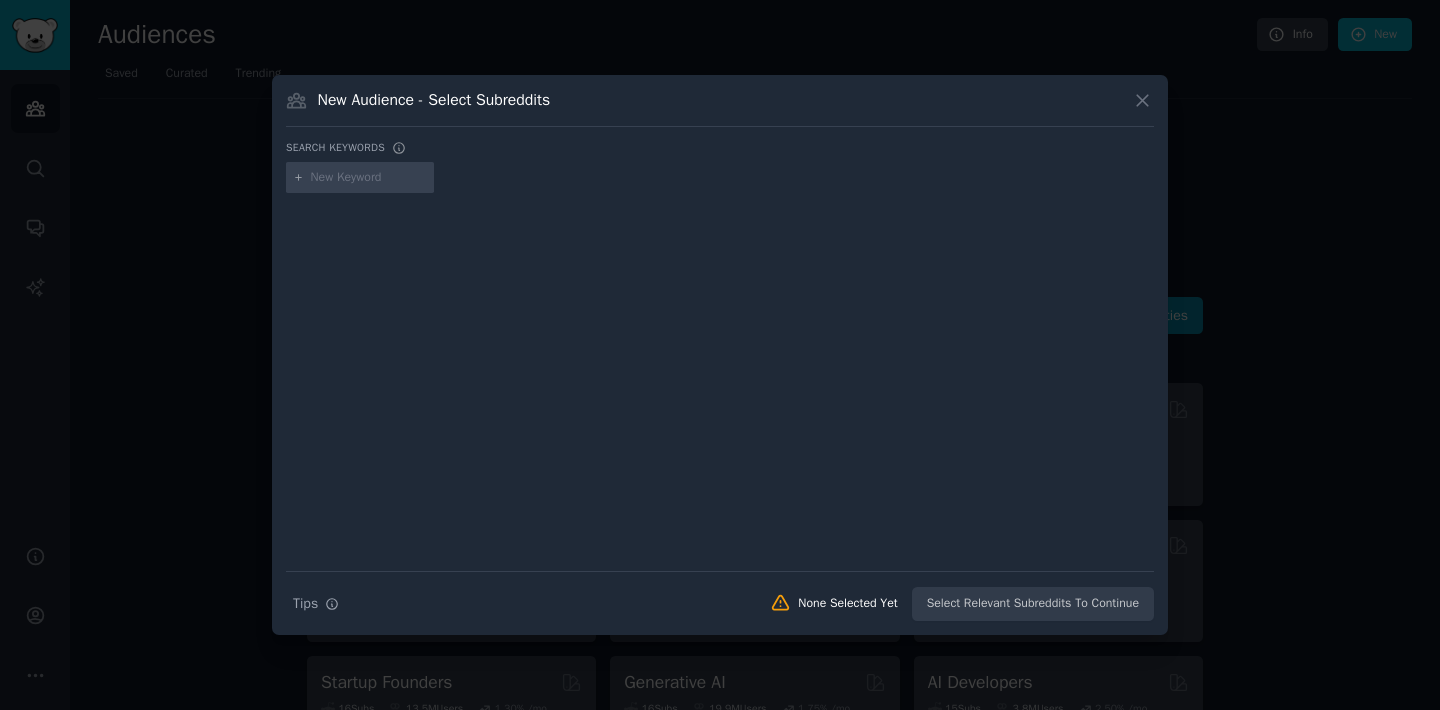 click at bounding box center [720, 355] 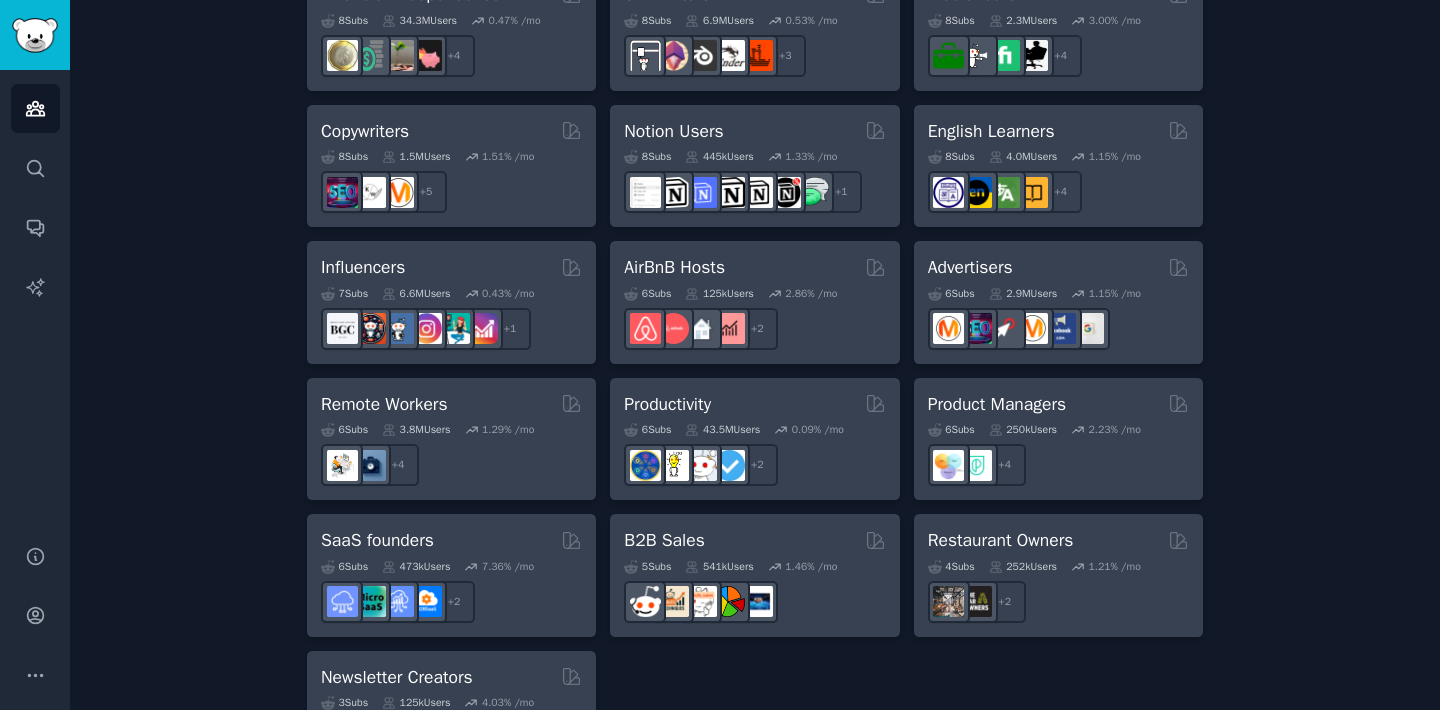 scroll, scrollTop: 1597, scrollLeft: 0, axis: vertical 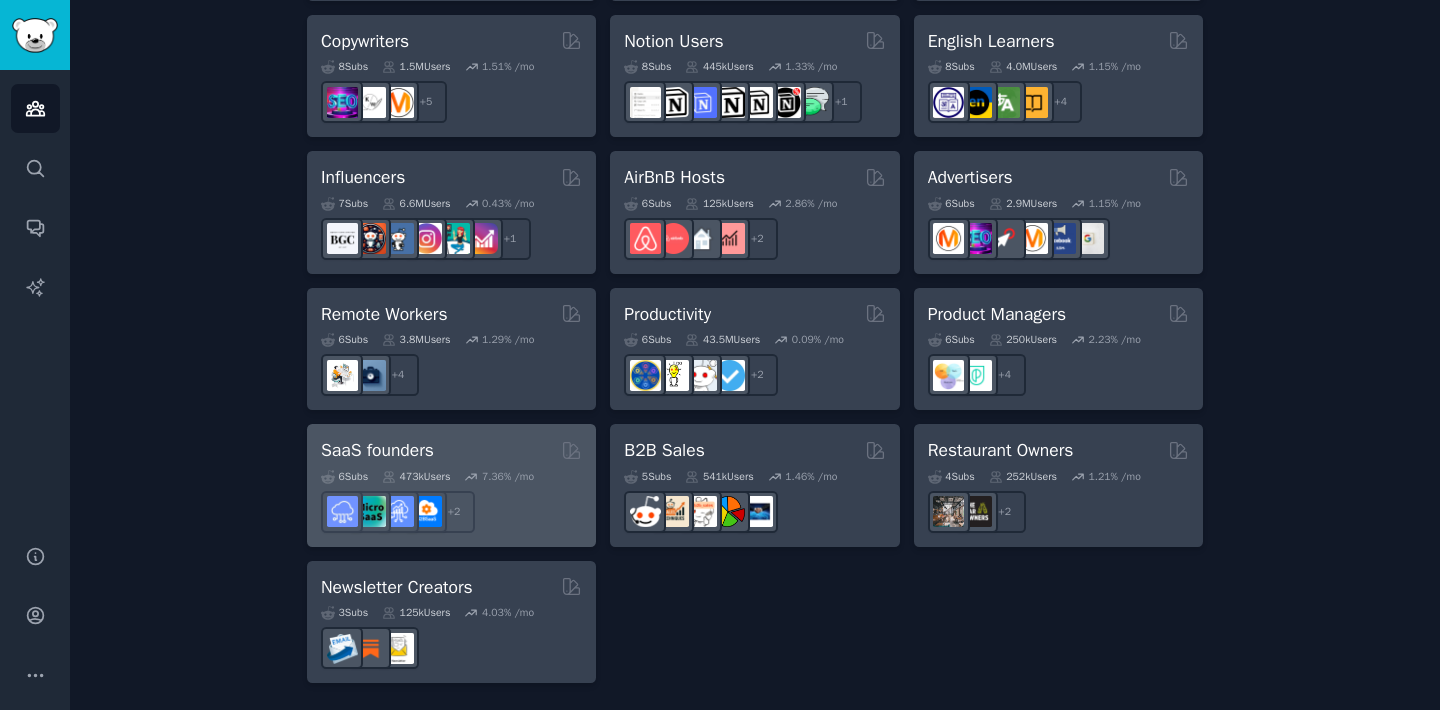 click on "SaaS founders" at bounding box center [377, 450] 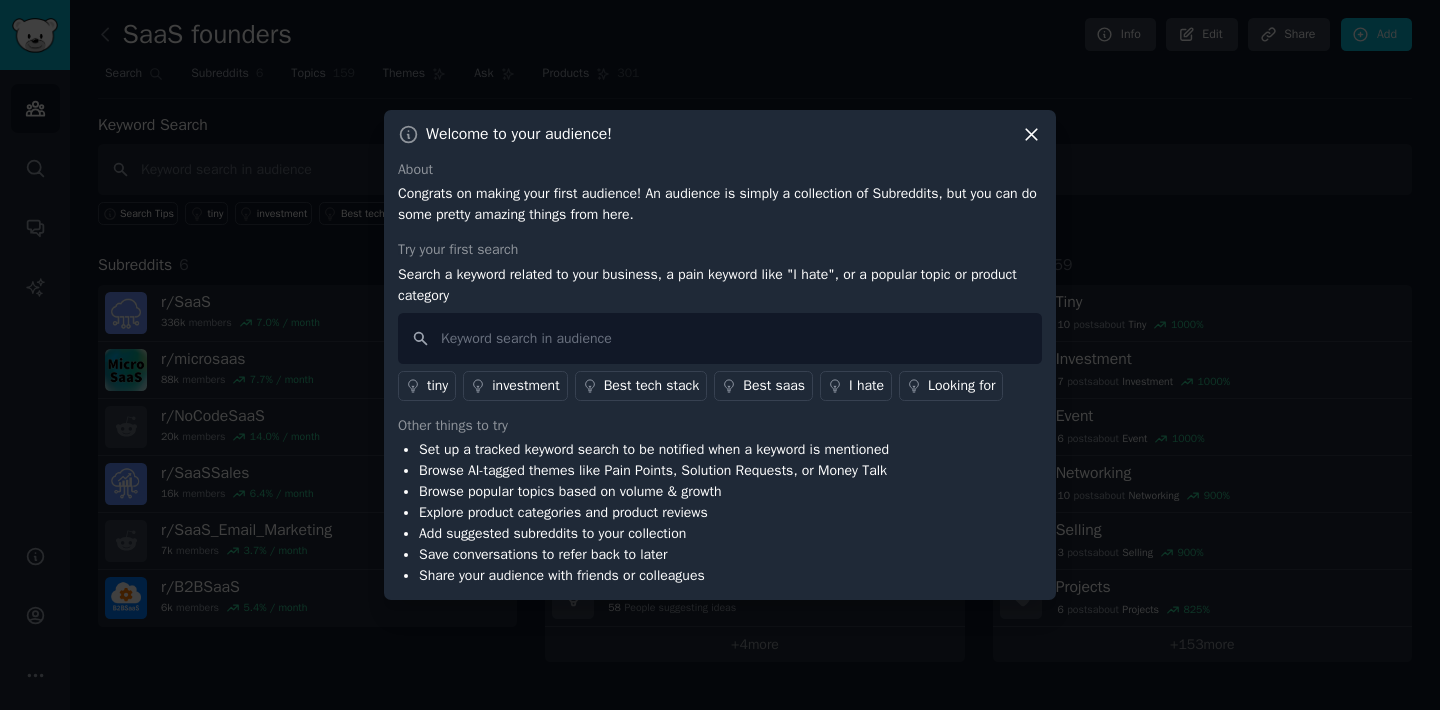 click 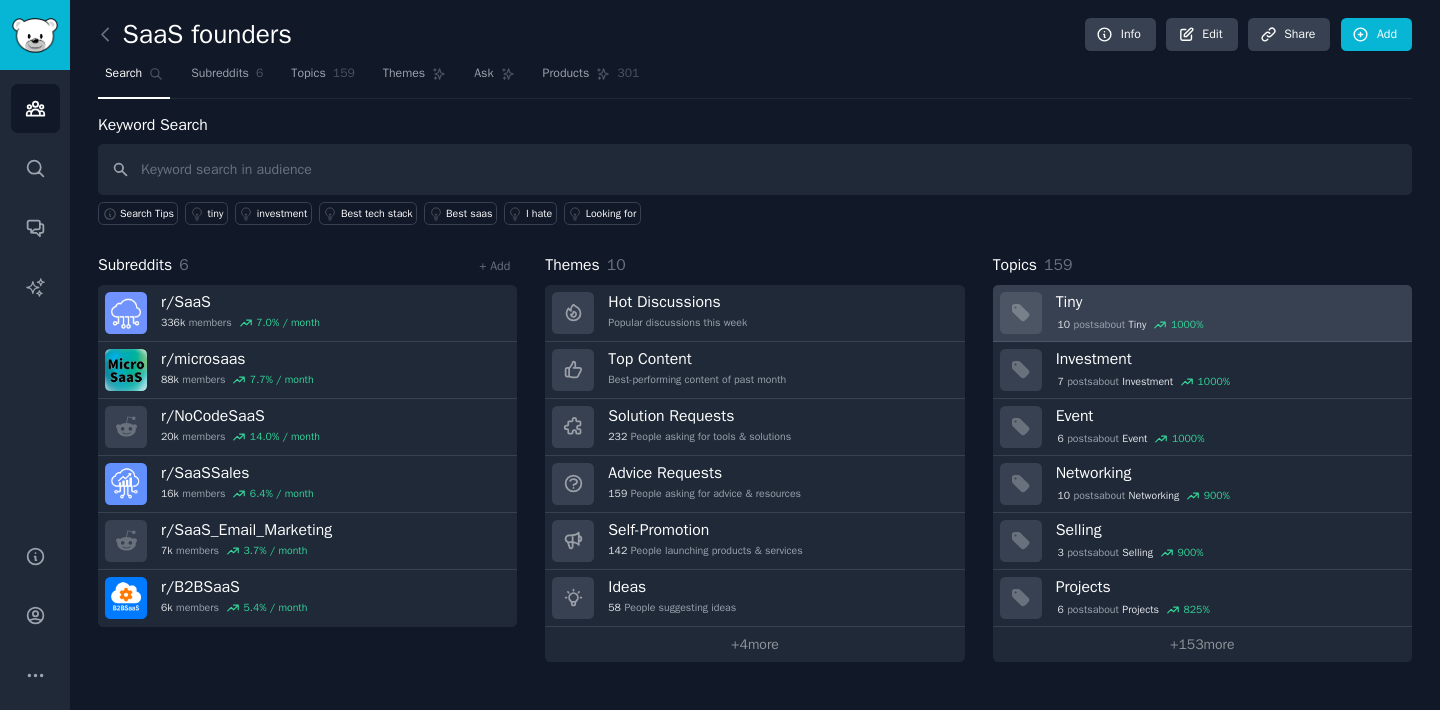 click on "10  post s  about  Tiny 1000 %" at bounding box center [1227, 325] 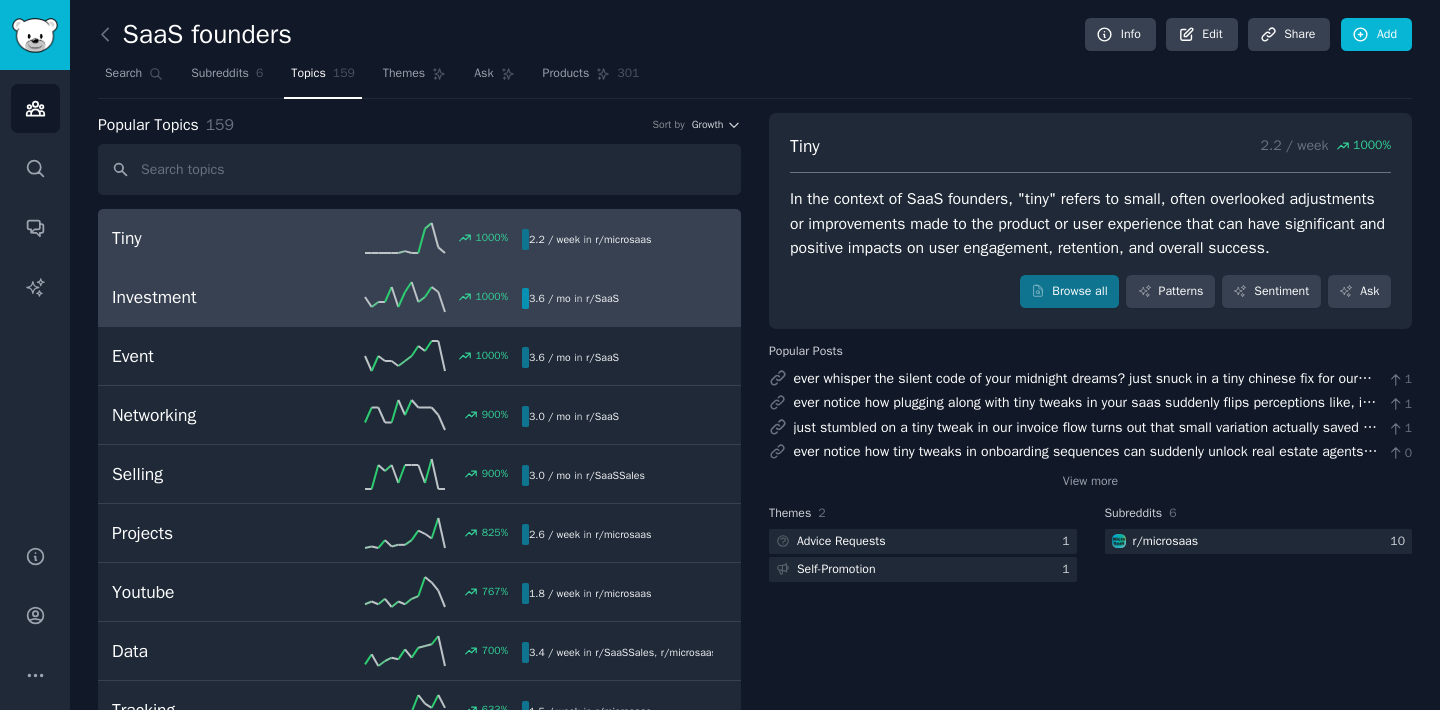 click on "Investment" at bounding box center [214, 297] 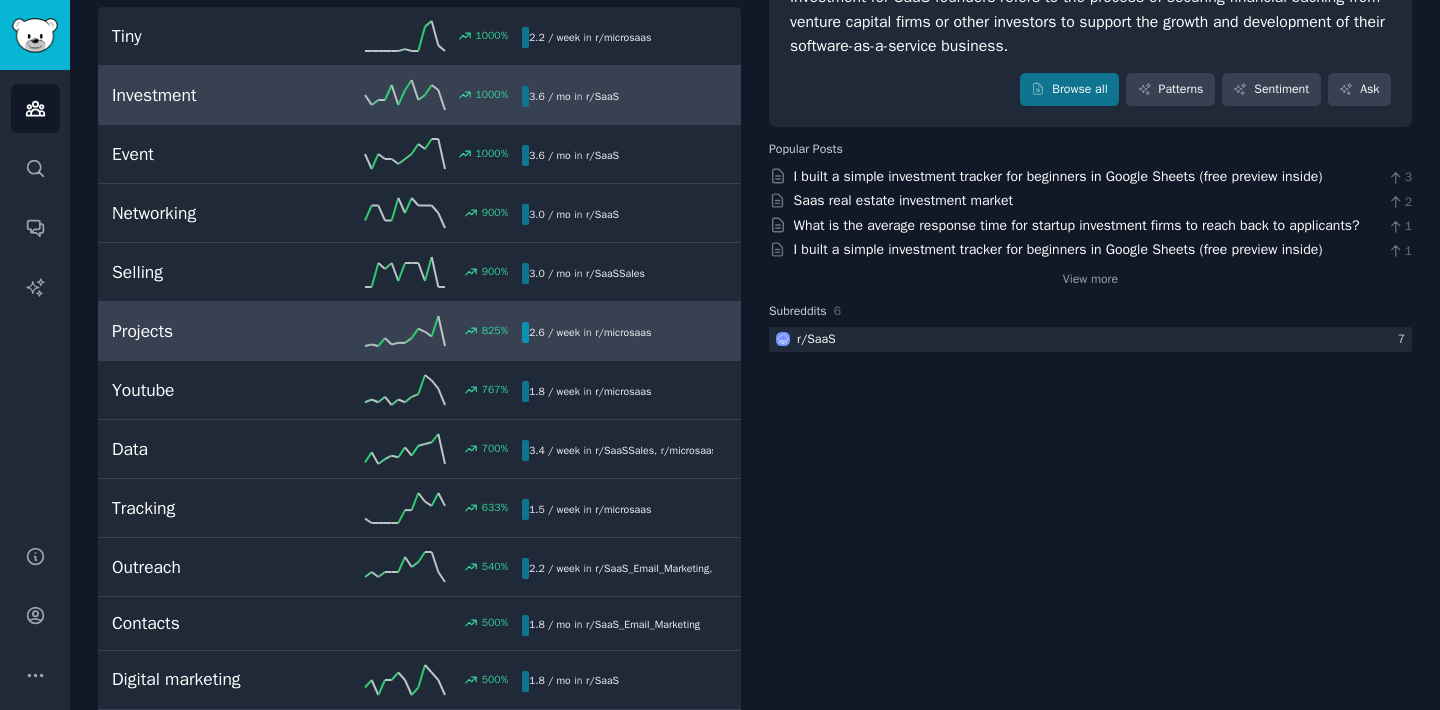 scroll, scrollTop: 206, scrollLeft: 0, axis: vertical 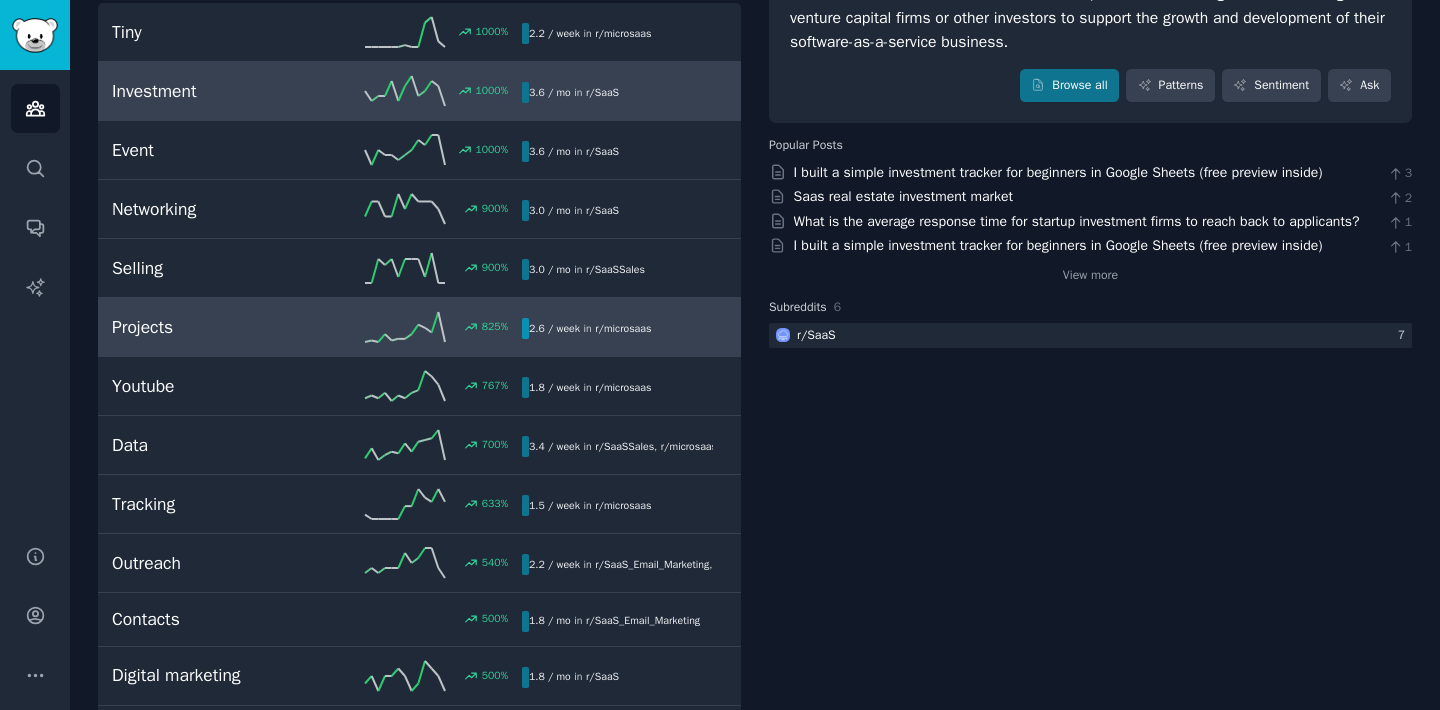 click on "Projects" at bounding box center [214, 327] 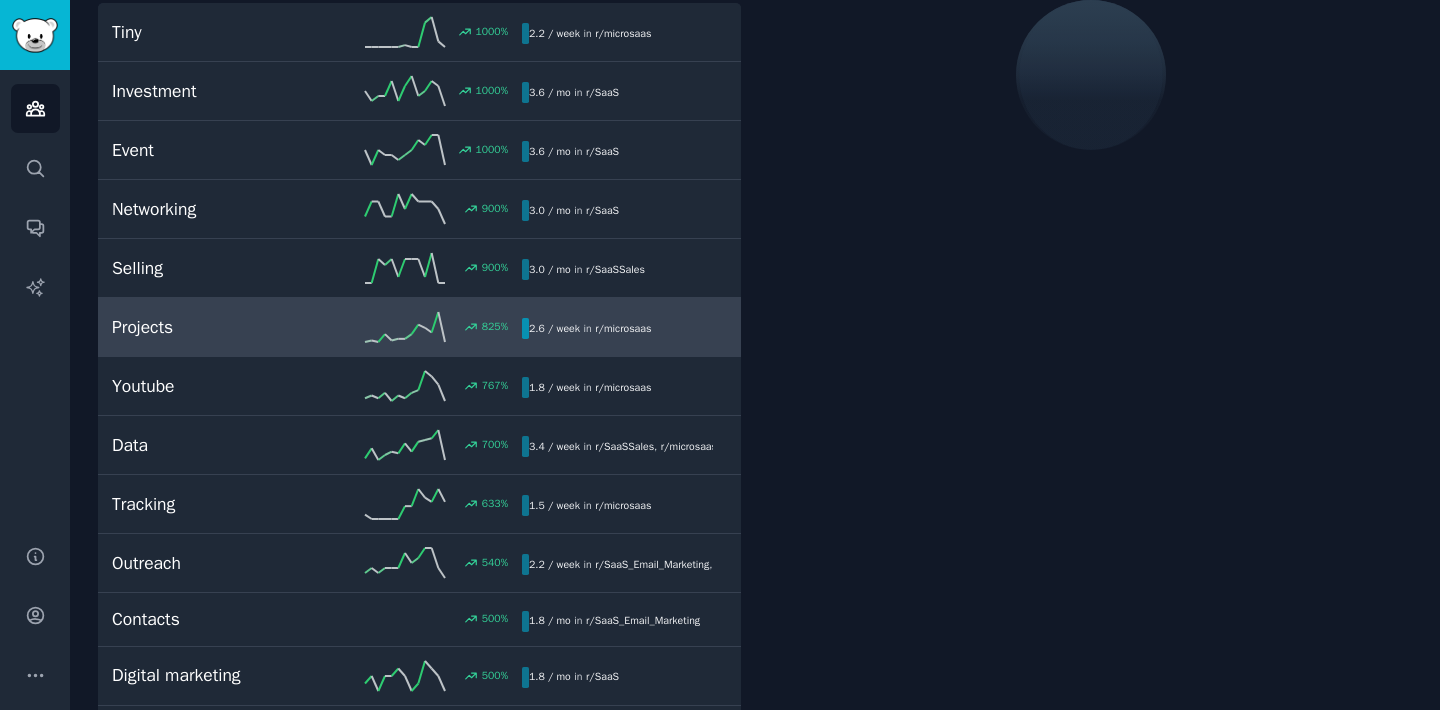 scroll, scrollTop: 0, scrollLeft: 0, axis: both 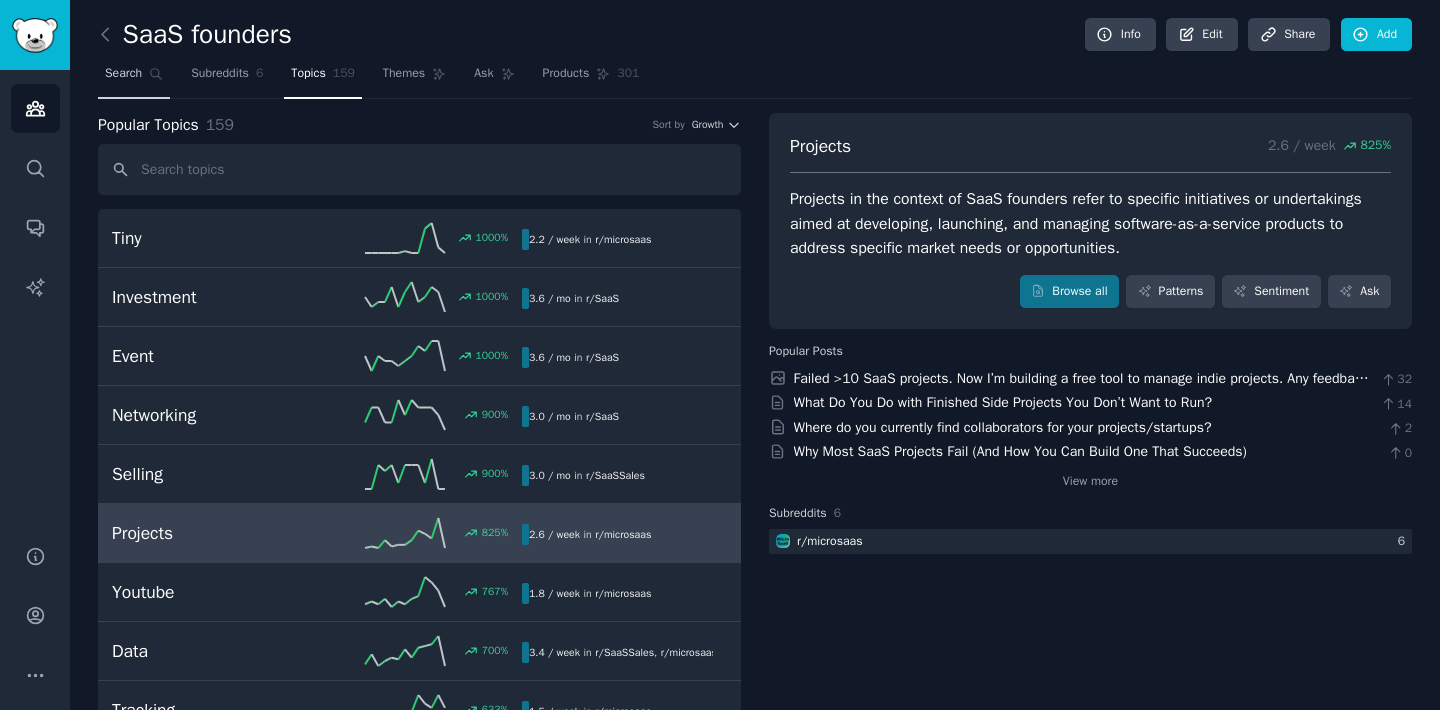 click on "Search" at bounding box center [123, 74] 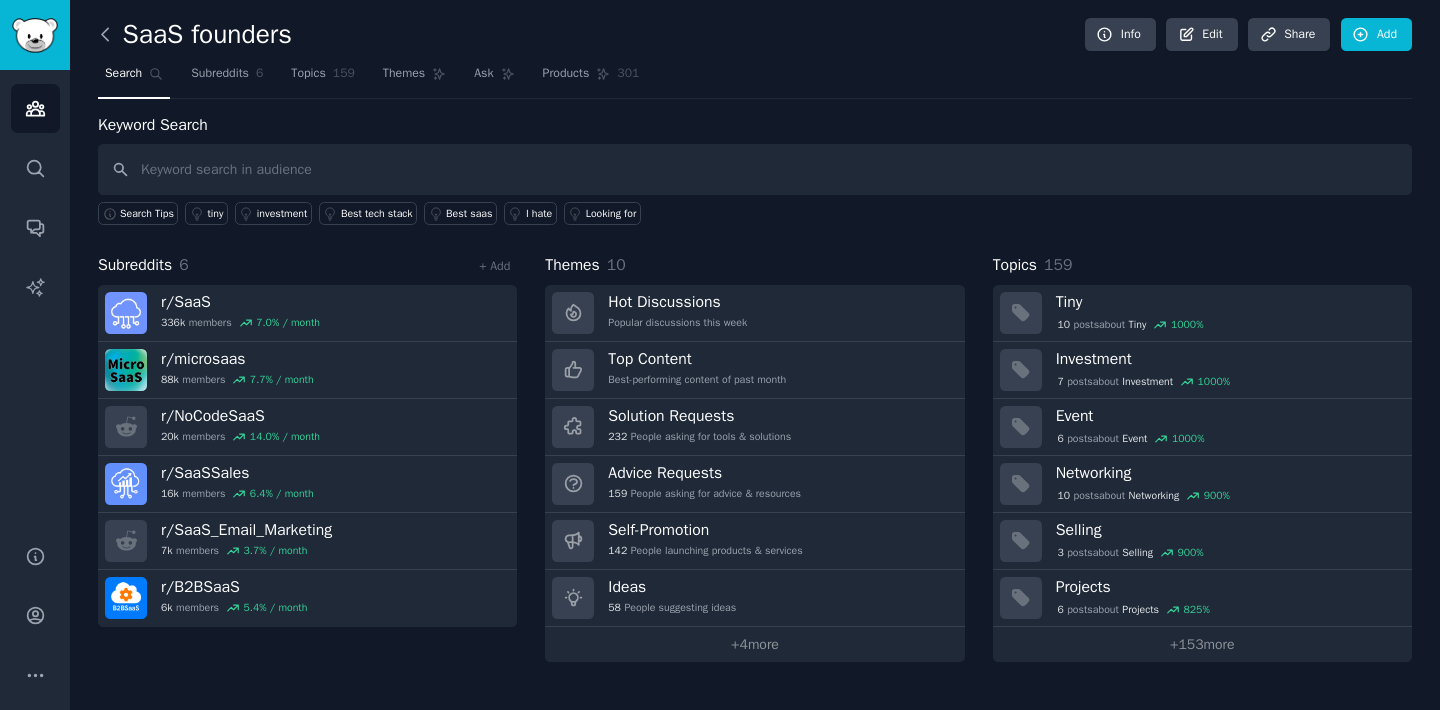 click 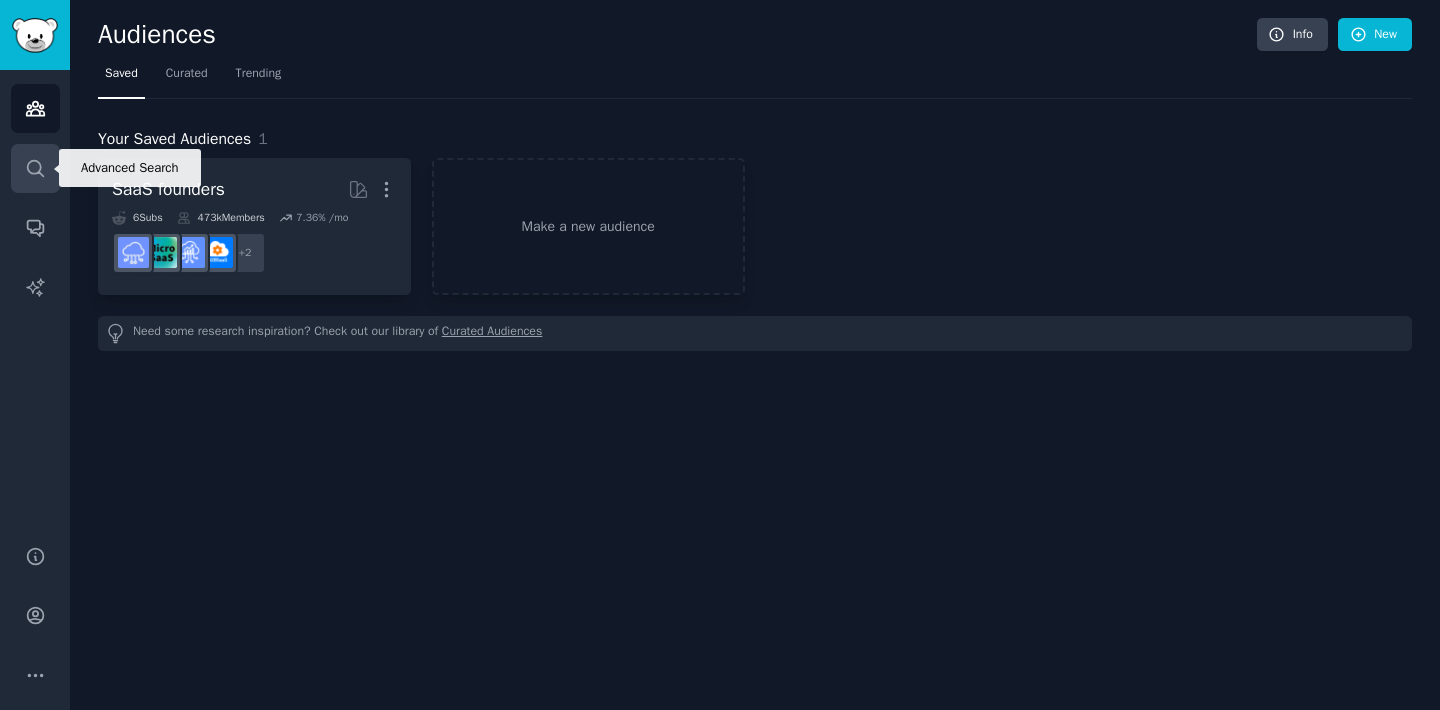 click 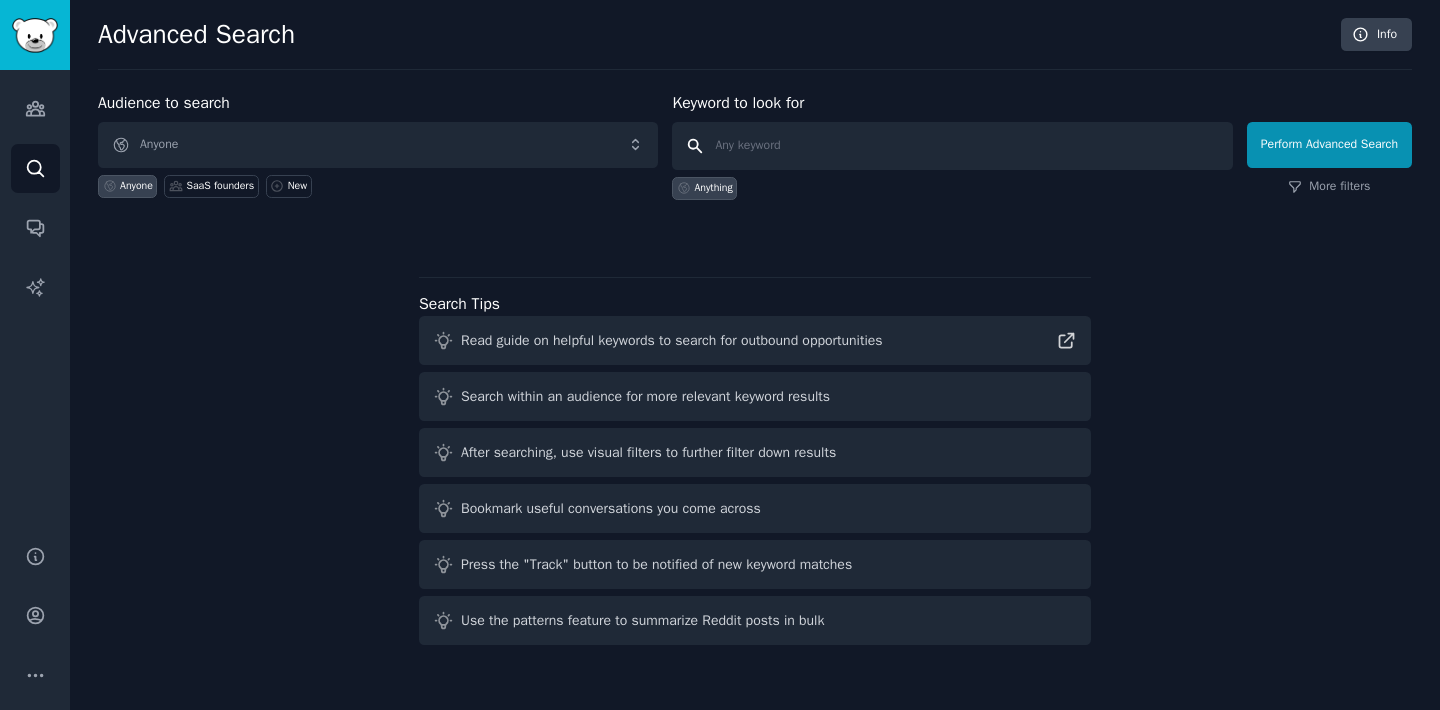click at bounding box center (952, 146) 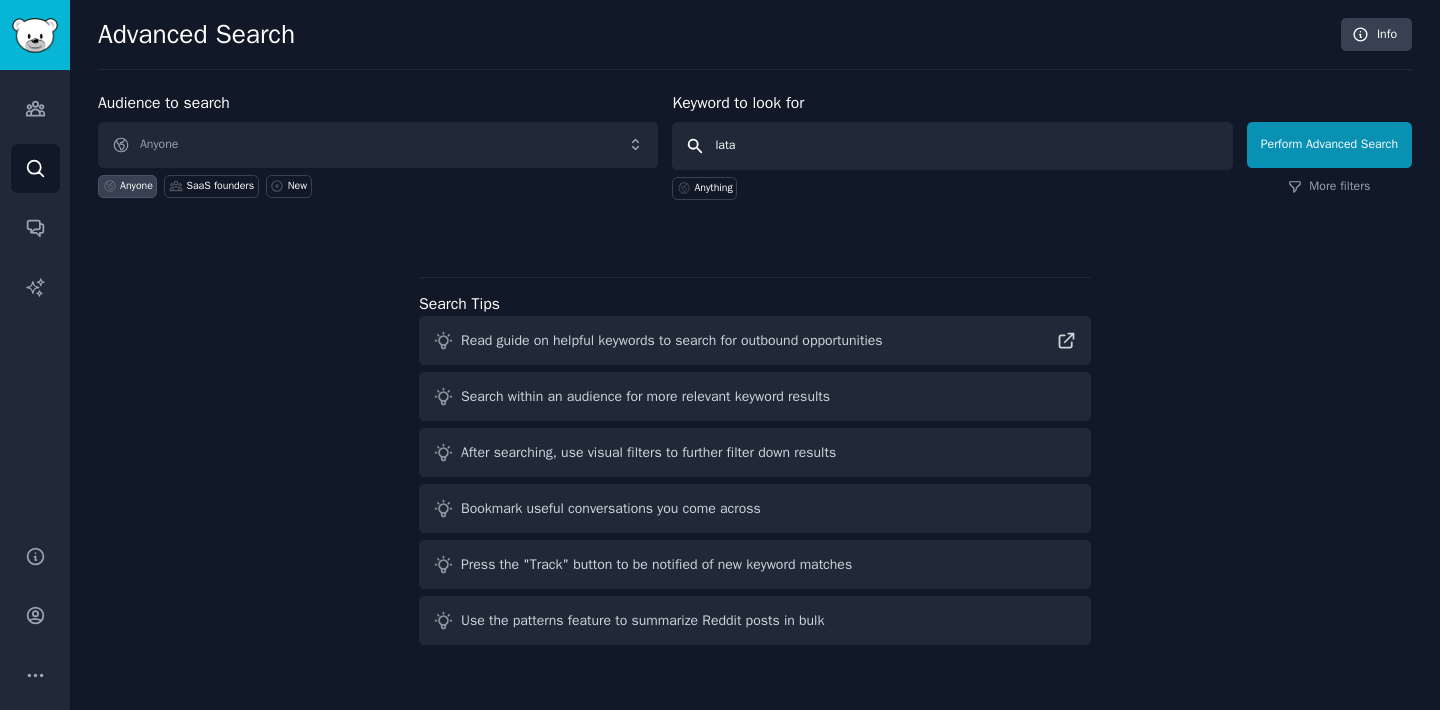 type on "latam" 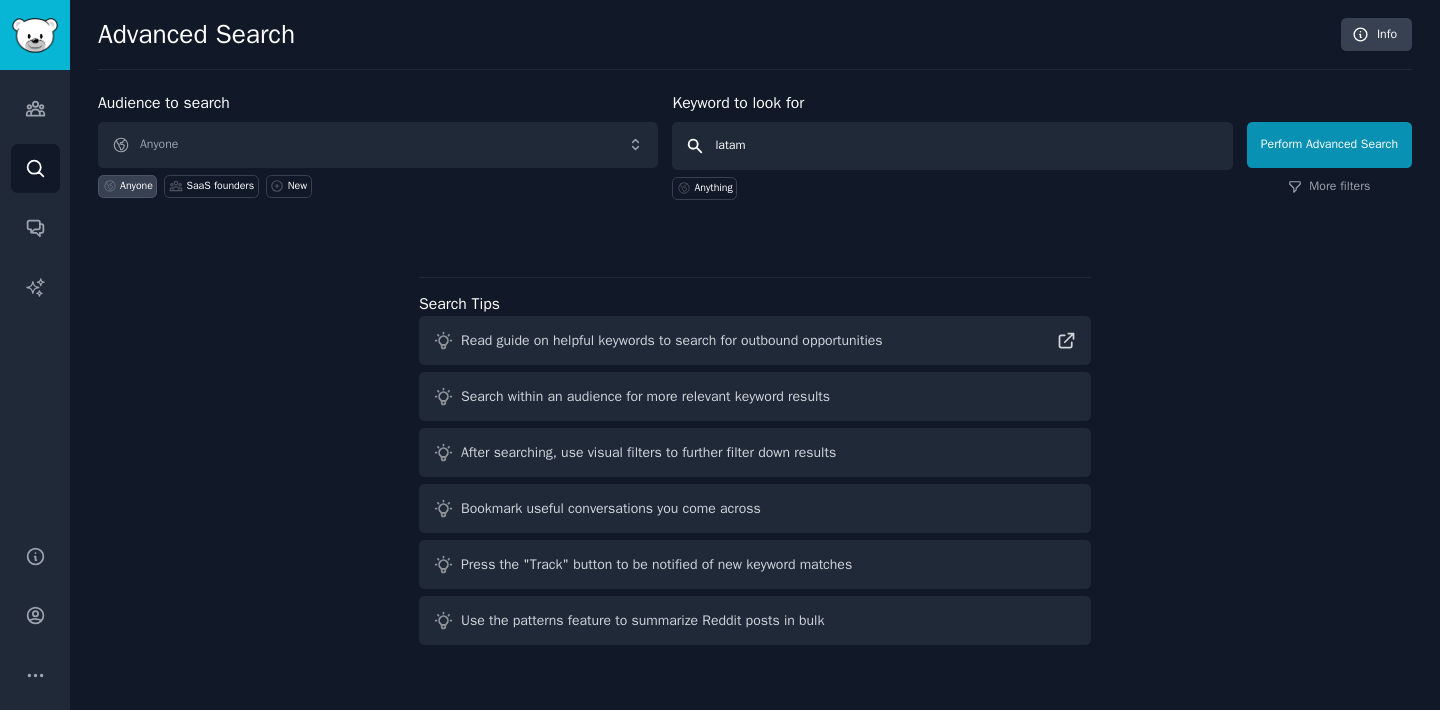 type 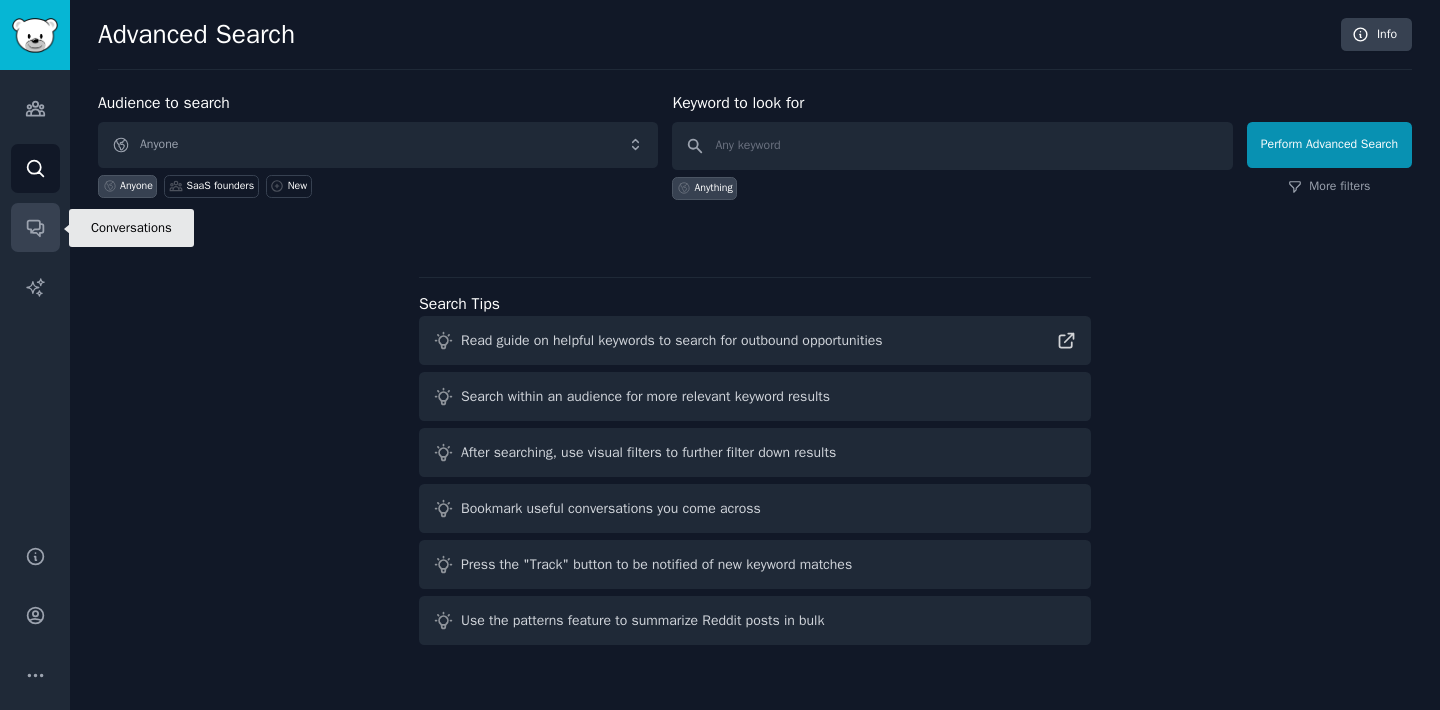 click on "Conversations" at bounding box center (35, 227) 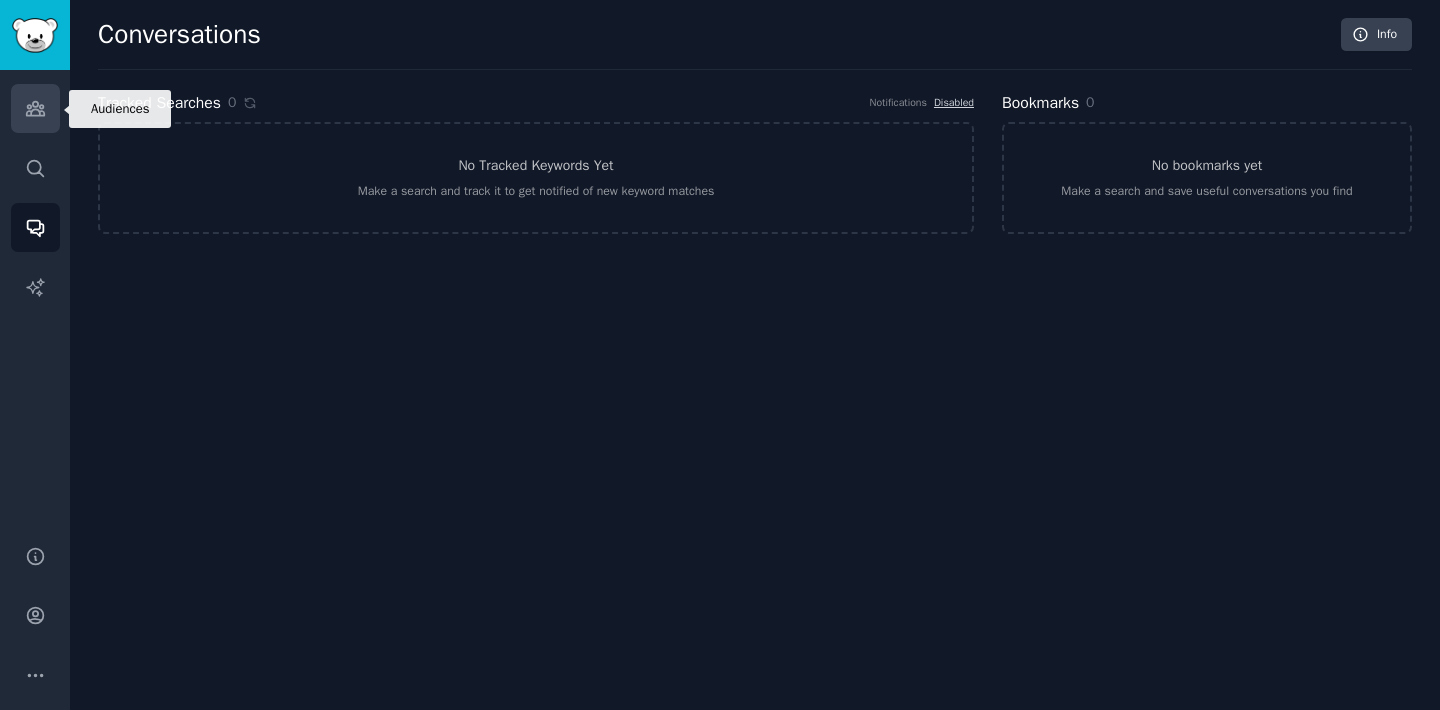 click 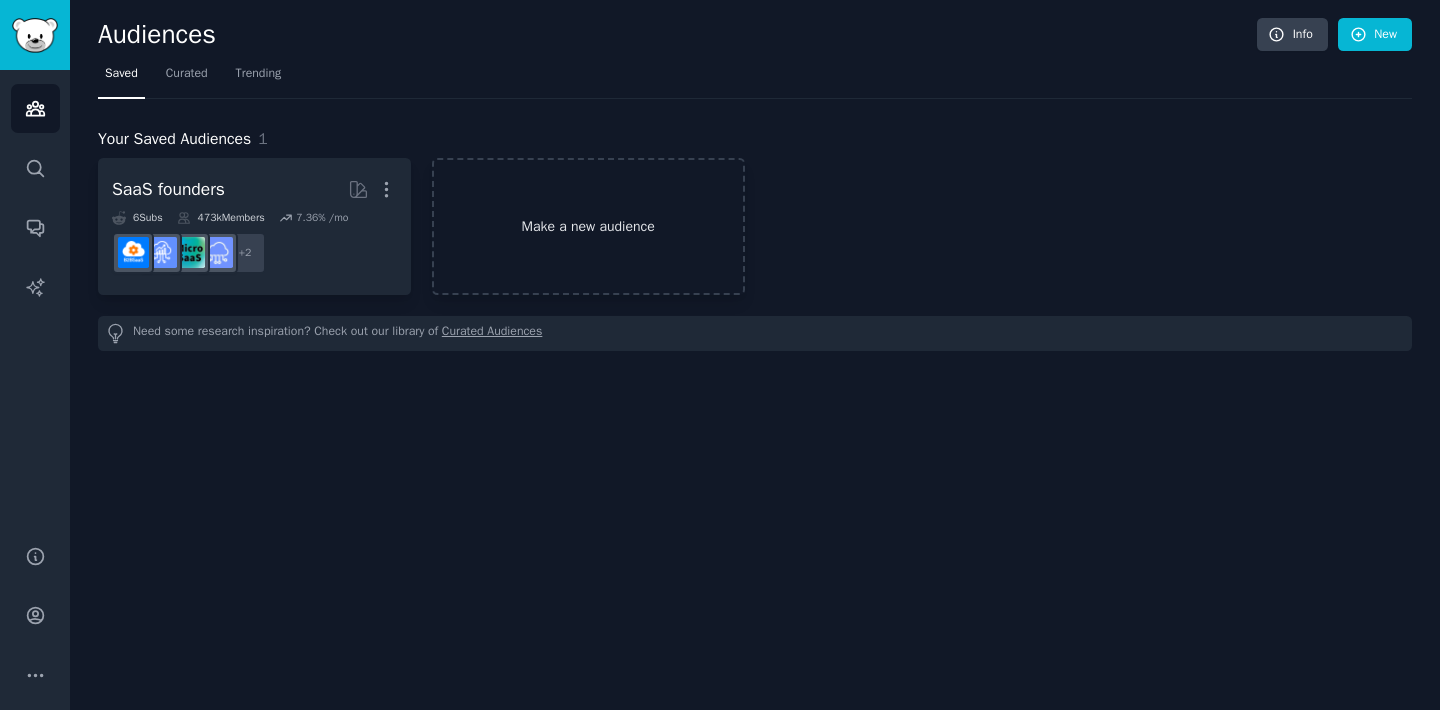 click on "Make a new audience" at bounding box center [588, 226] 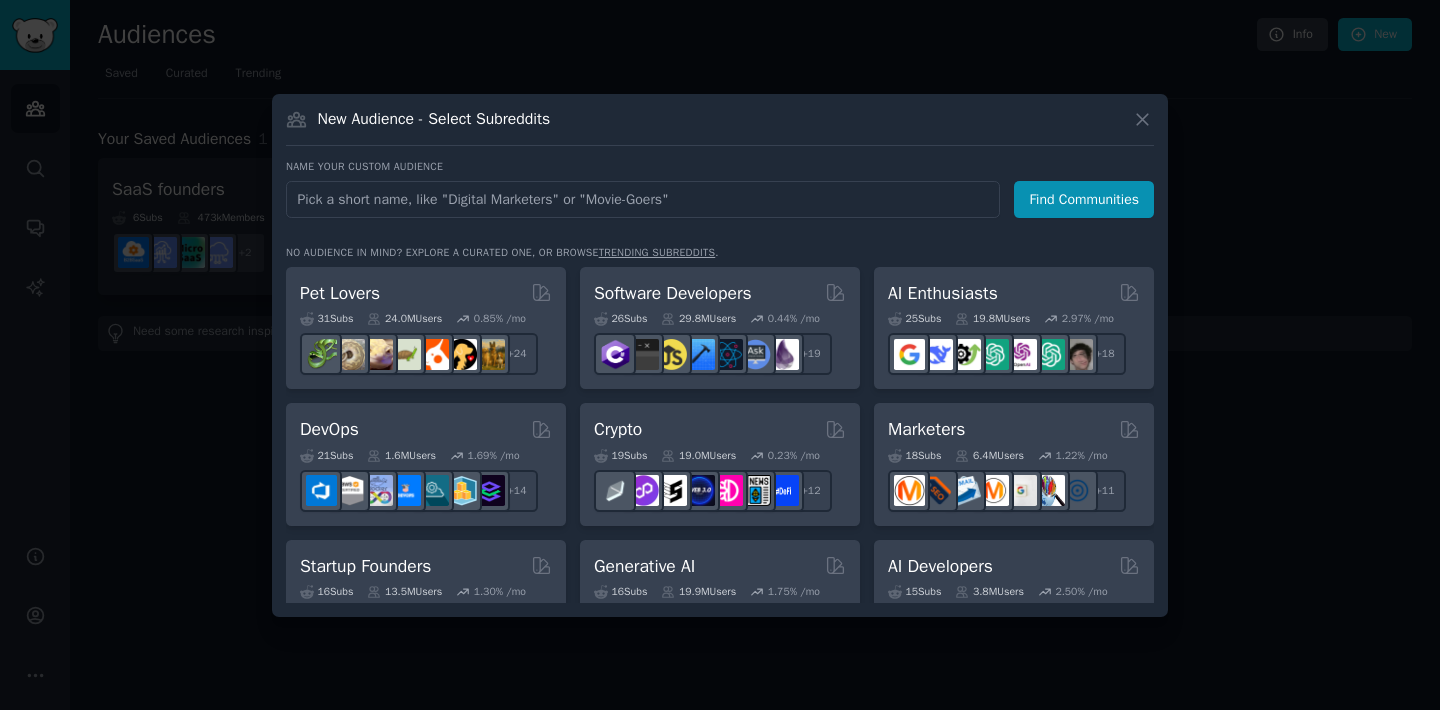 click at bounding box center [643, 199] 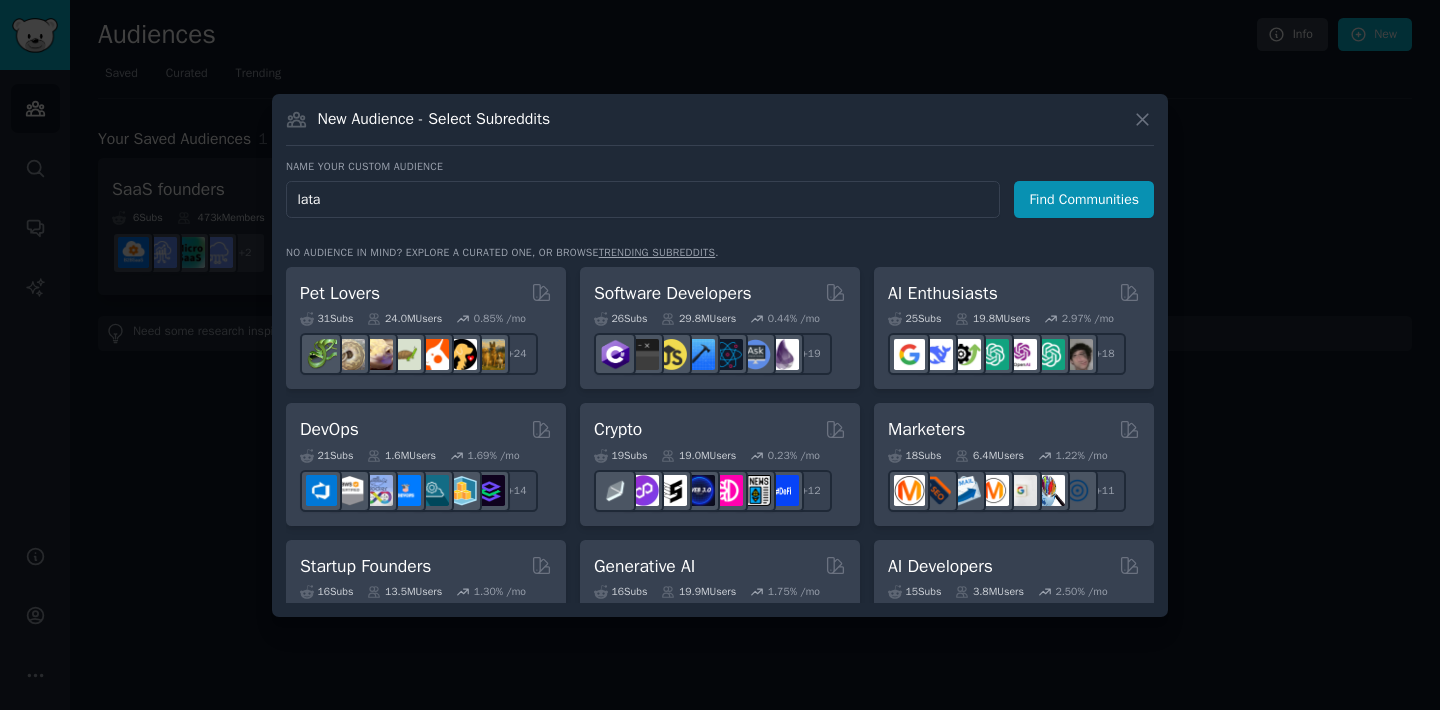 type on "latam" 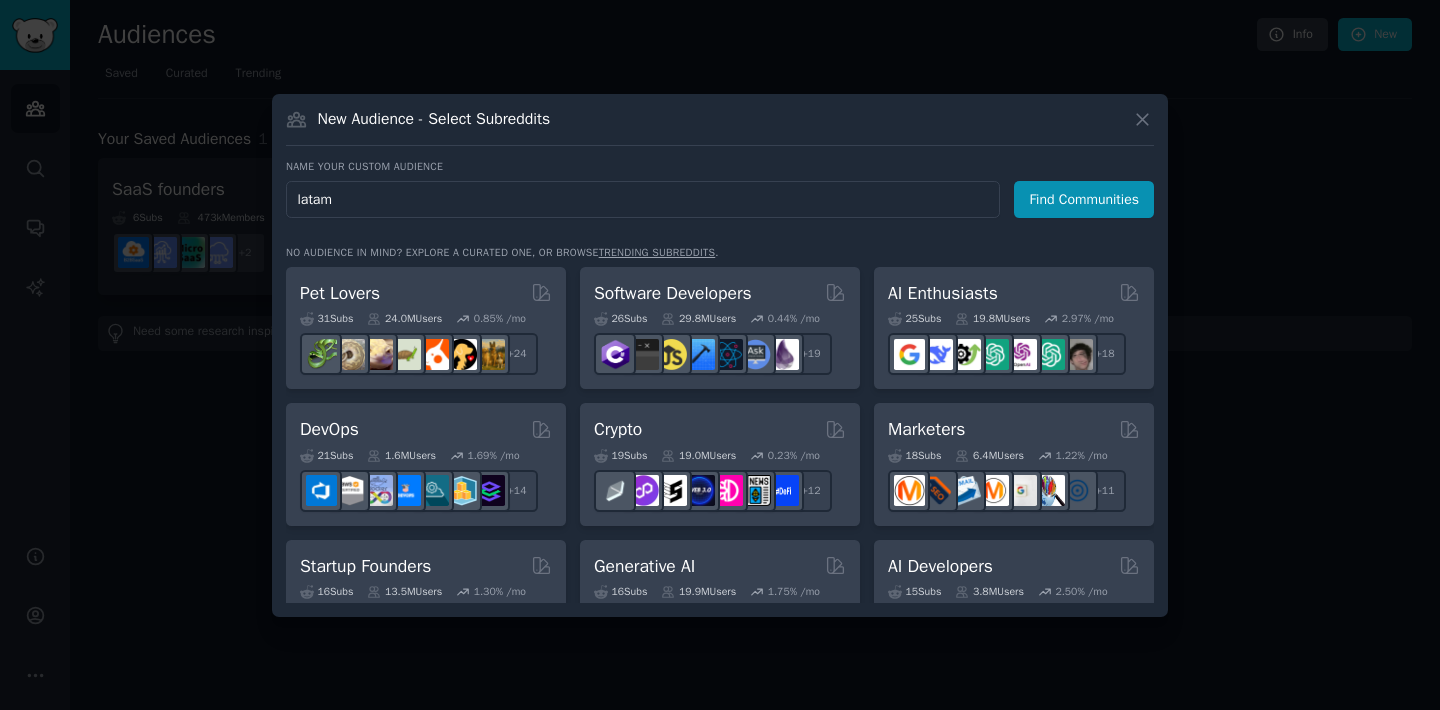 click on "Find Communities" at bounding box center [1084, 199] 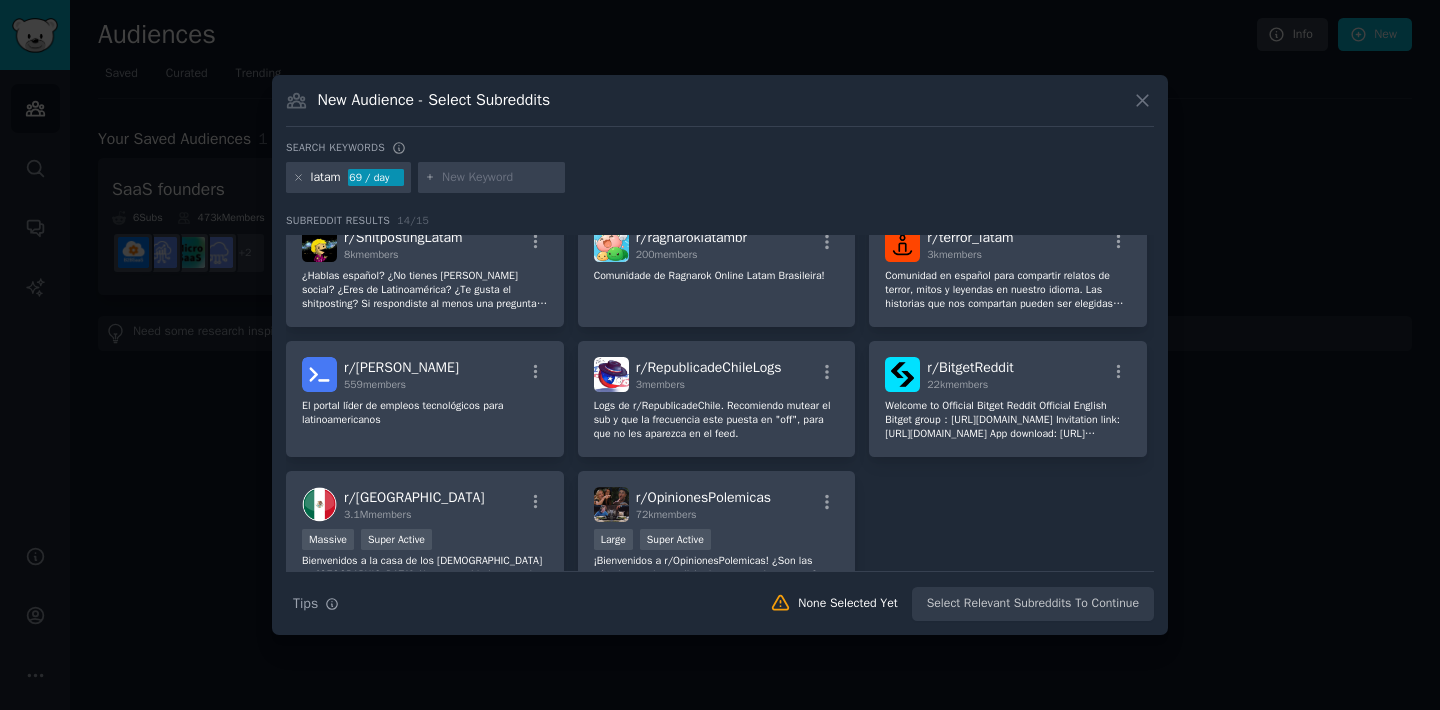 scroll, scrollTop: 335, scrollLeft: 0, axis: vertical 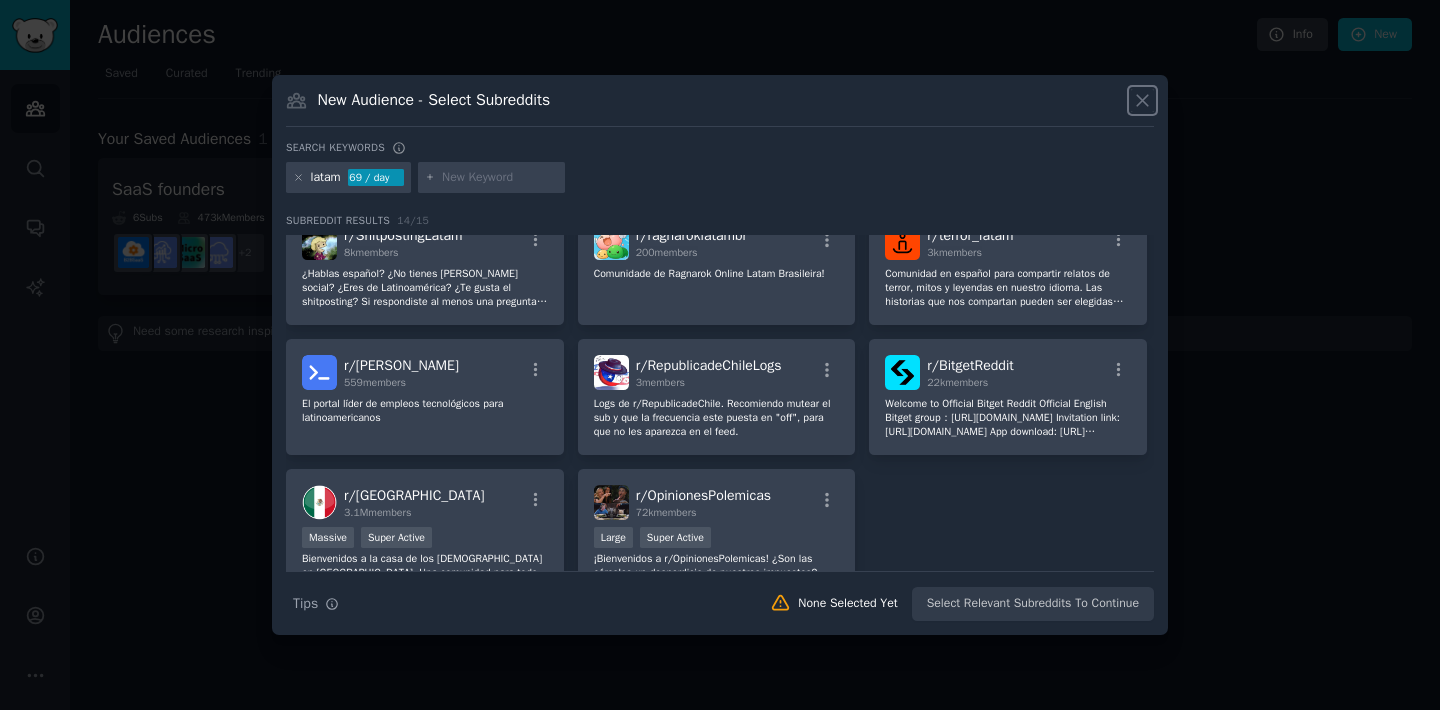 click 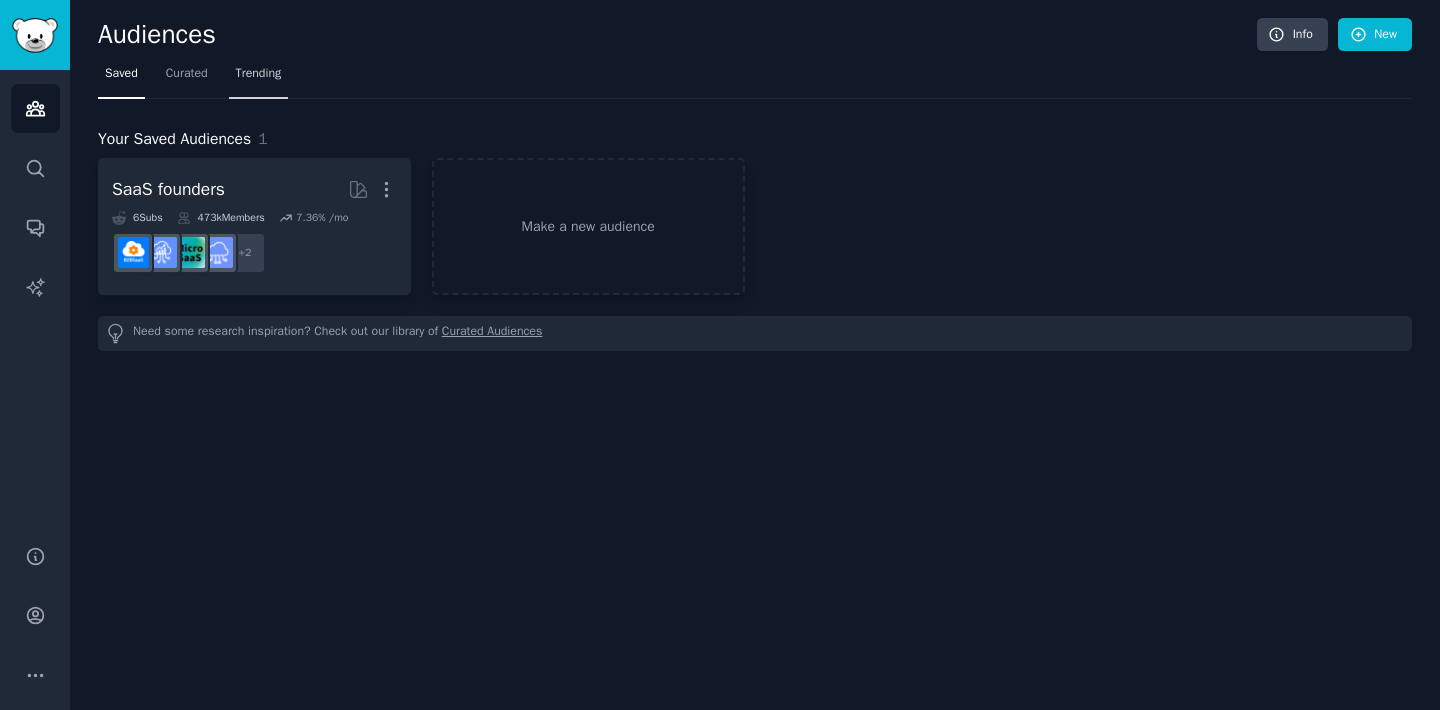 click on "Trending" at bounding box center (259, 74) 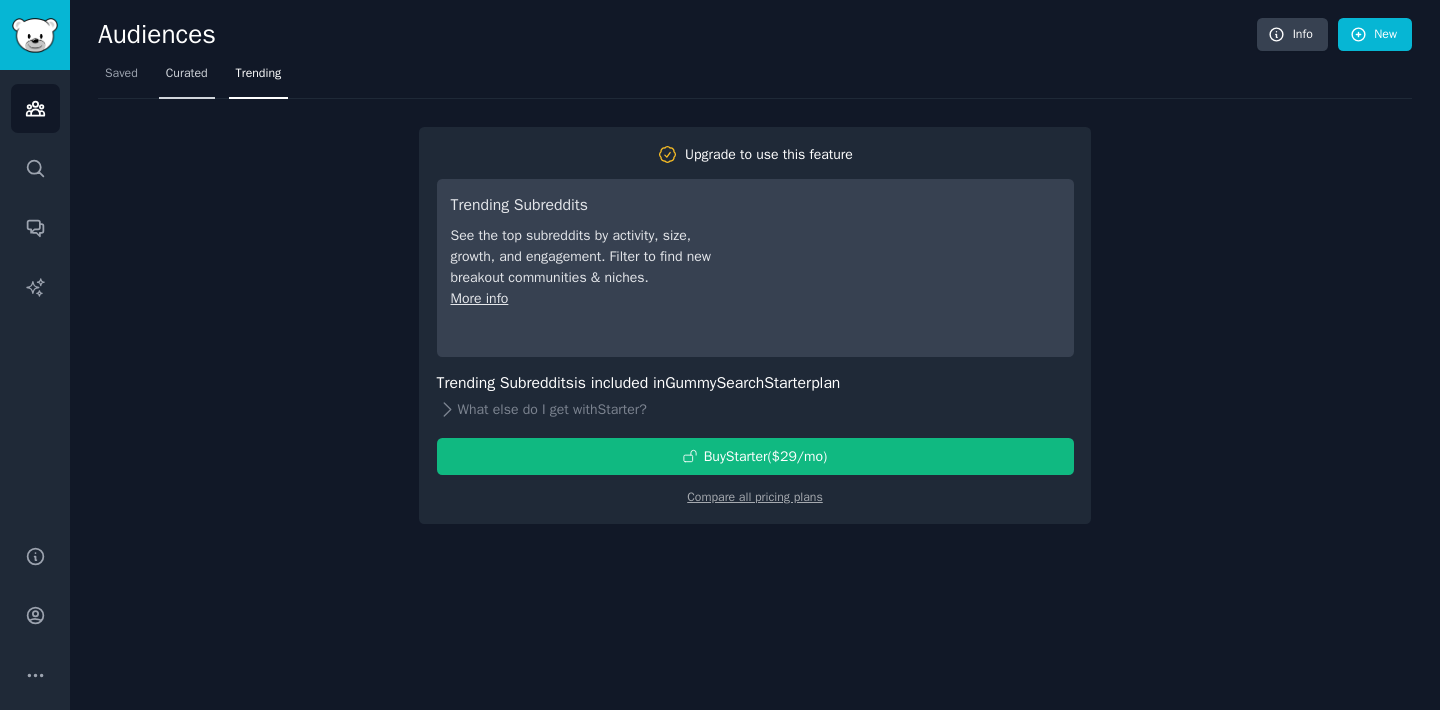 click on "Curated" at bounding box center (187, 74) 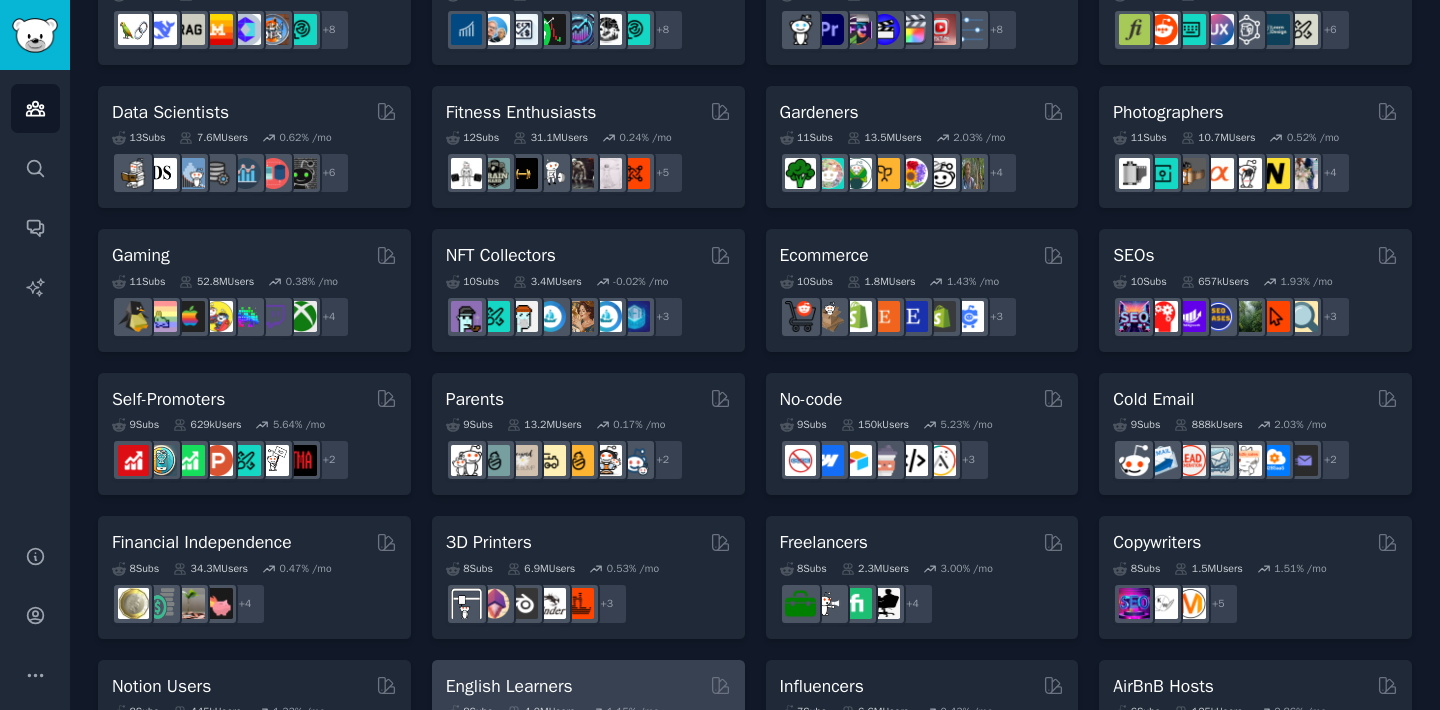 scroll, scrollTop: 0, scrollLeft: 0, axis: both 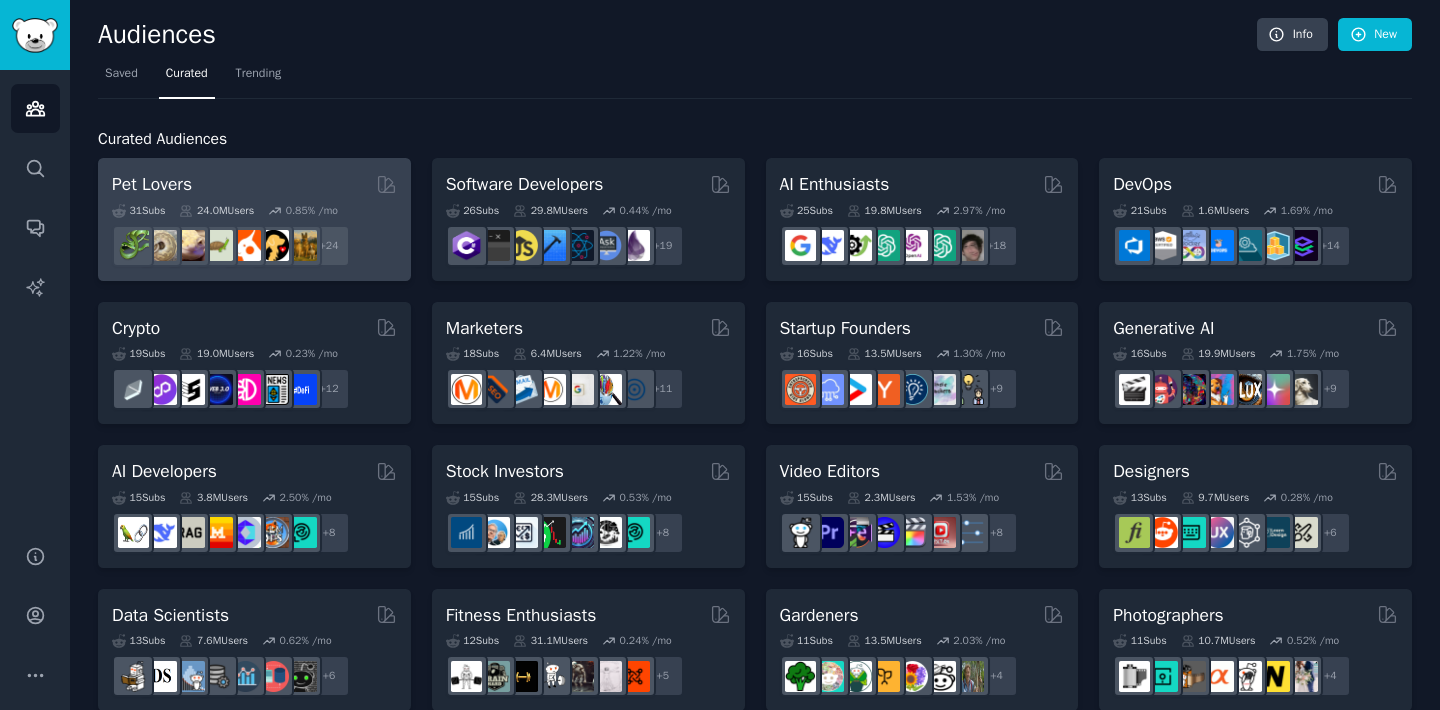click on "Pet Lovers" at bounding box center [152, 184] 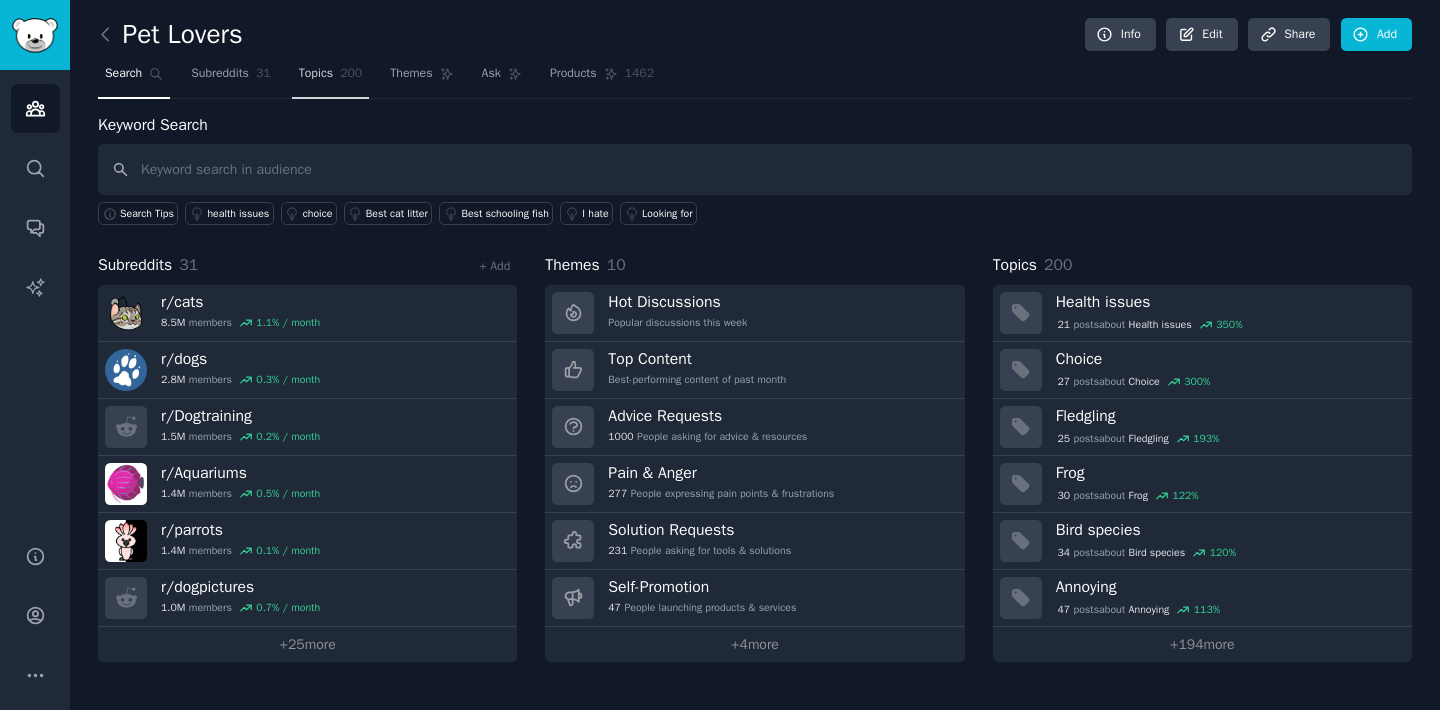 click on "Topics 200" at bounding box center (331, 78) 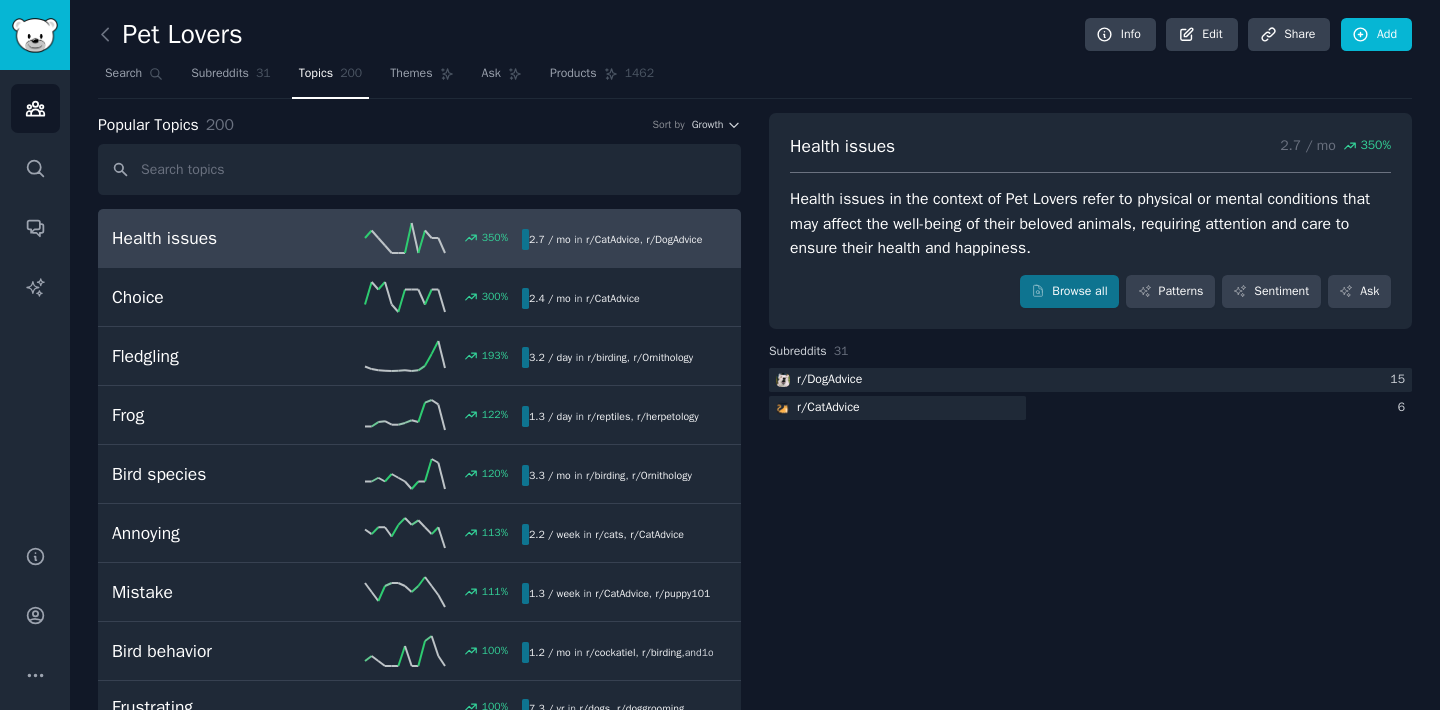 click on "Health issues 2.7 / mo 350 % Health issues in the context of Pet Lovers refer to physical or mental conditions that may affect the well-being of their beloved animals, requiring attention and care to ensure their health and happiness. Browse all Patterns Sentiment Ask" at bounding box center (1090, 221) 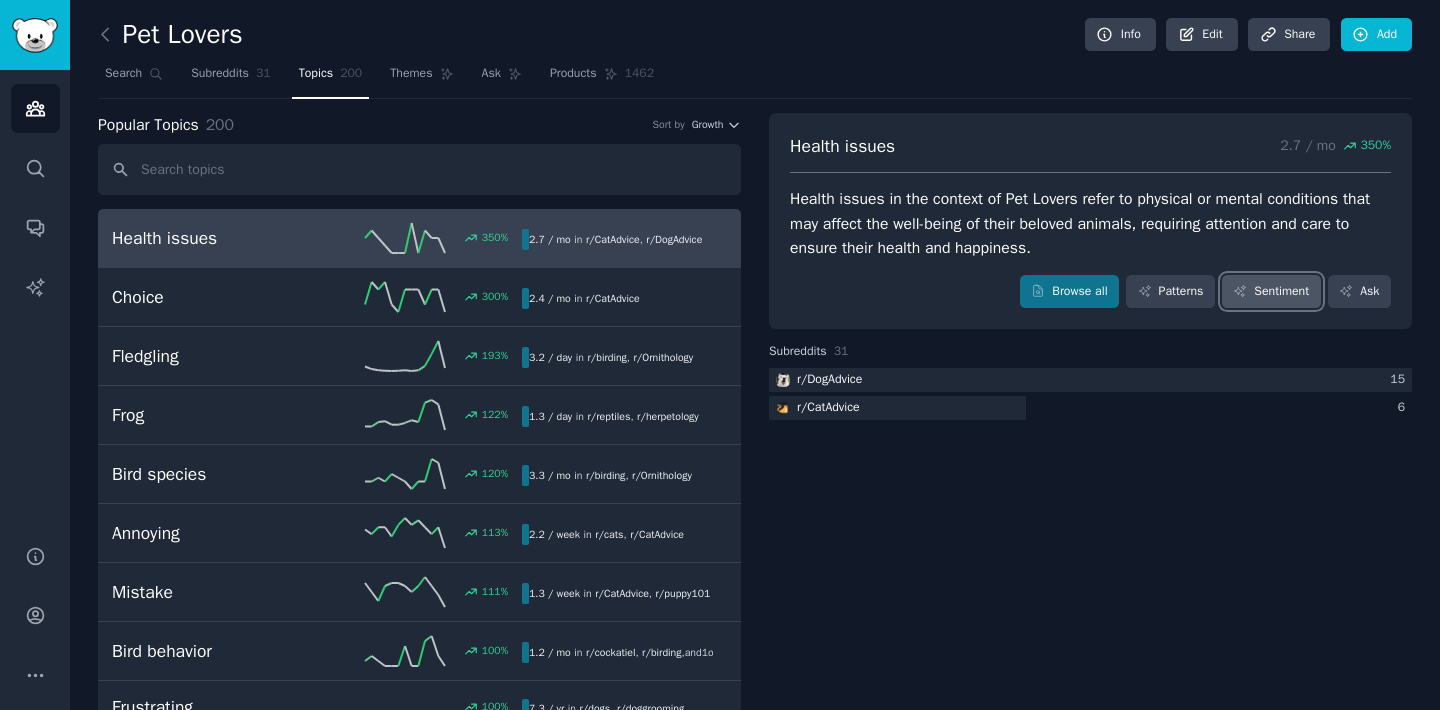 click on "Sentiment" at bounding box center (1271, 292) 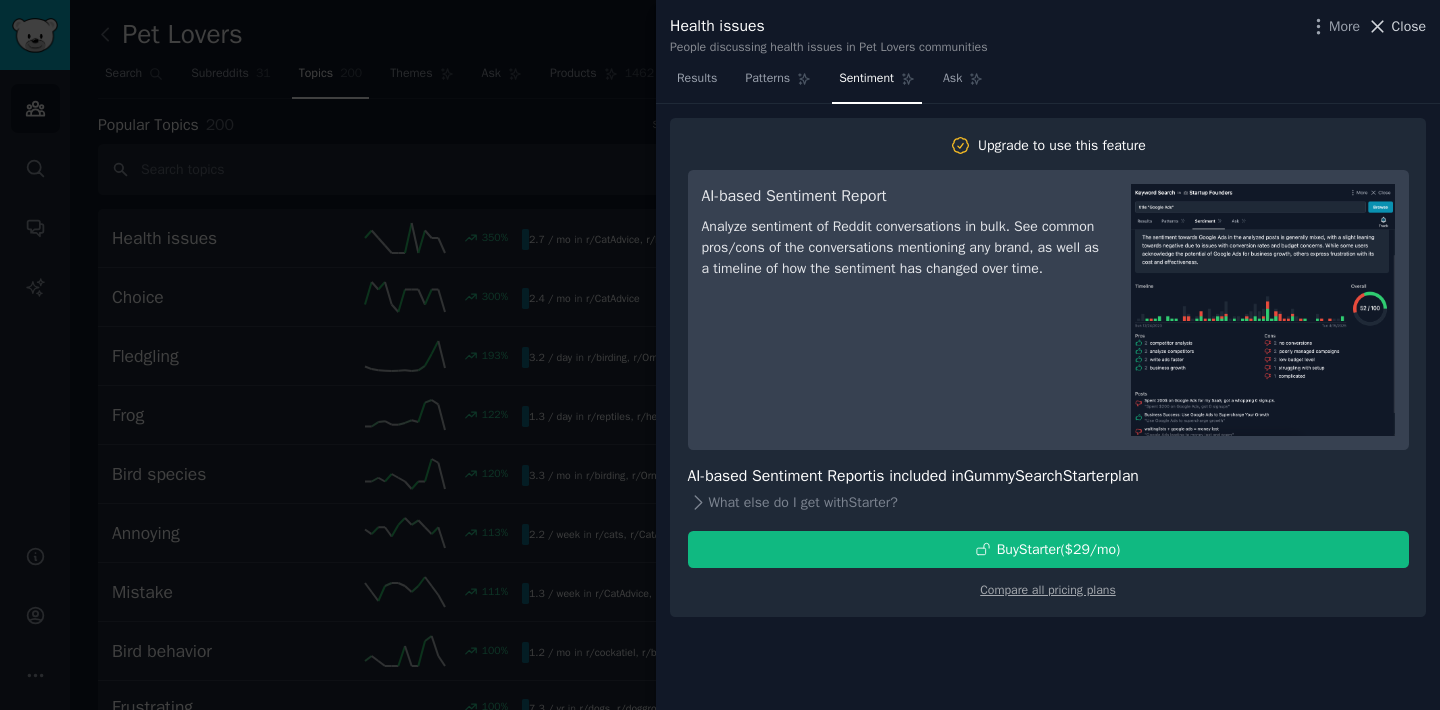 click on "Close" at bounding box center (1409, 26) 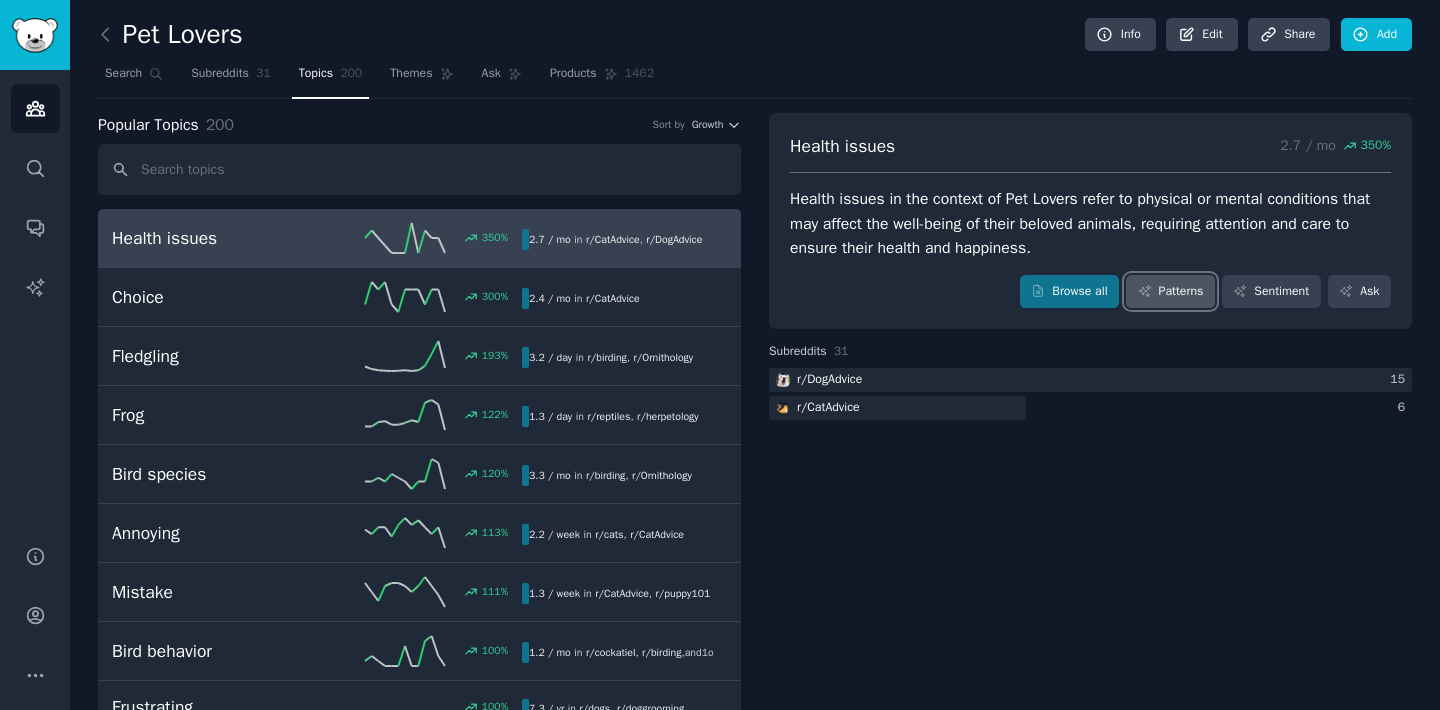 click 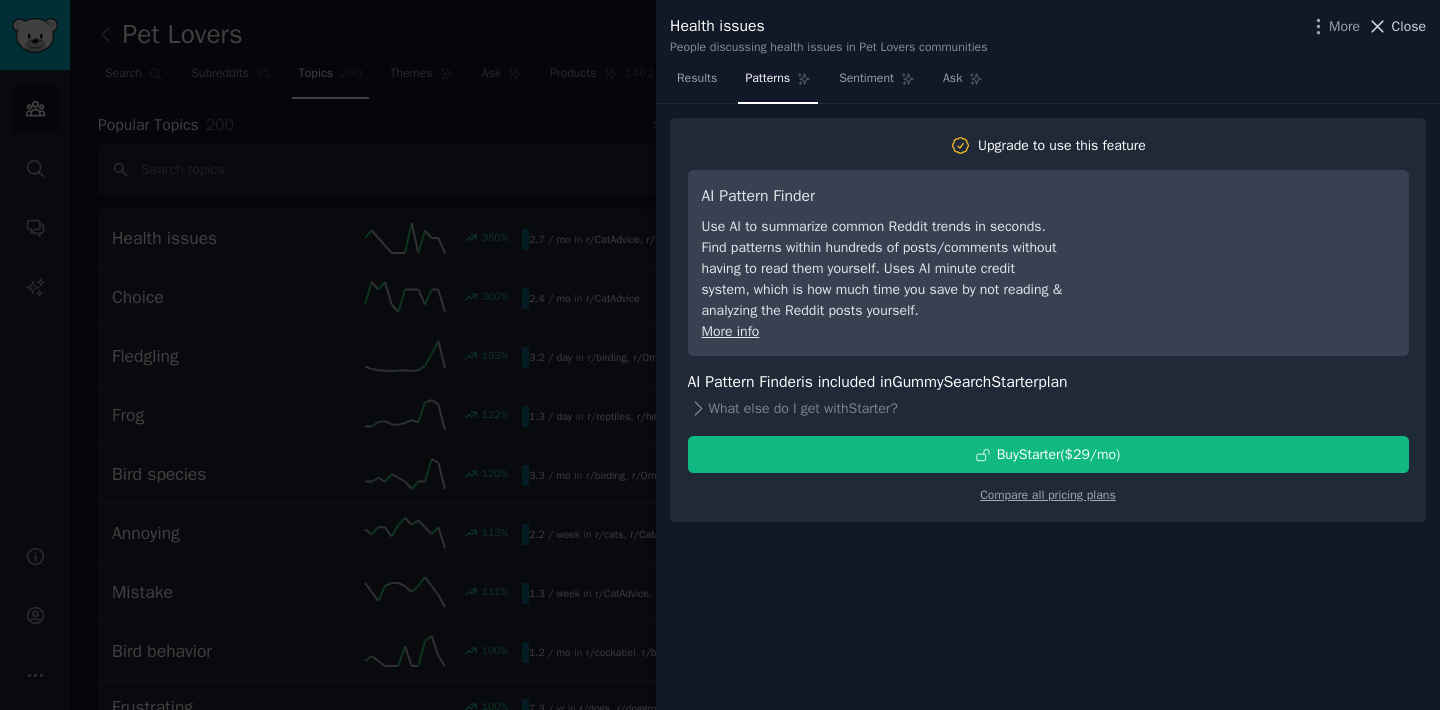 click on "Close" at bounding box center [1409, 26] 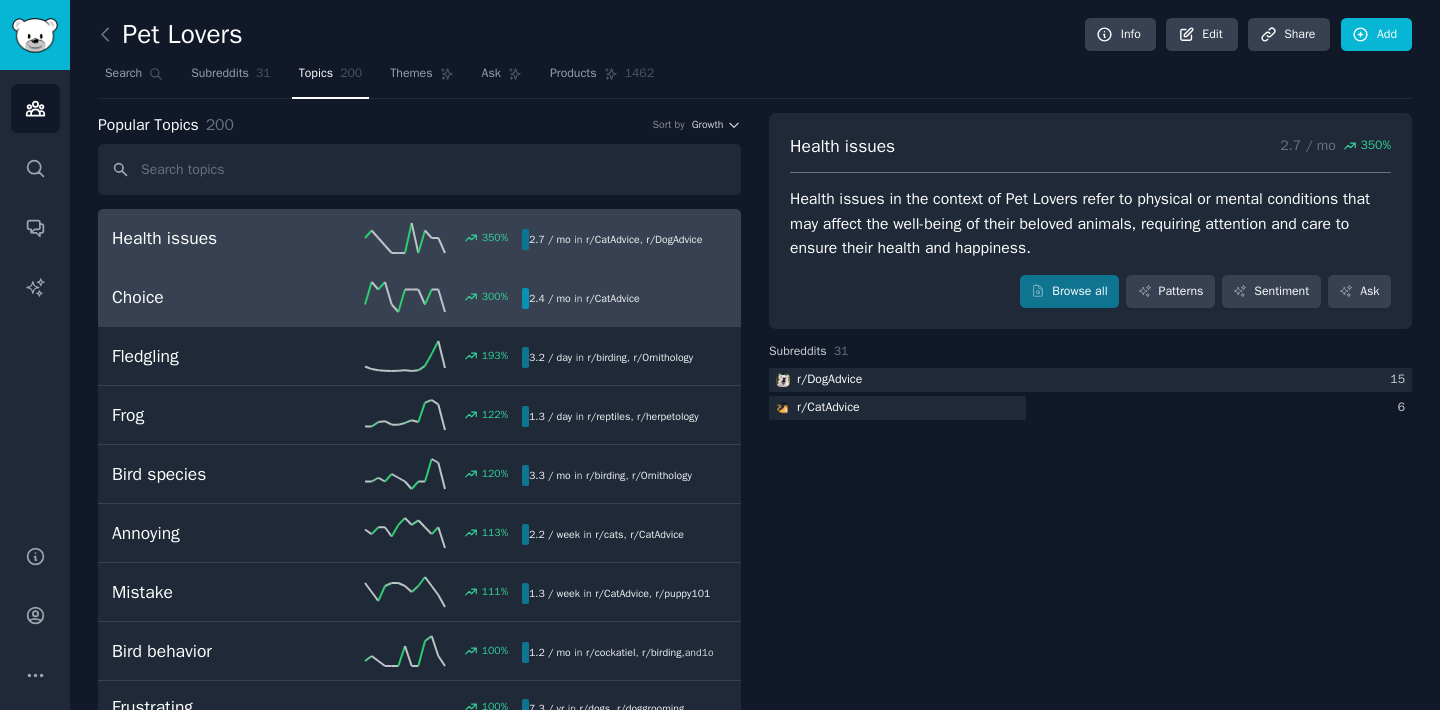 click on "Choice" at bounding box center (214, 297) 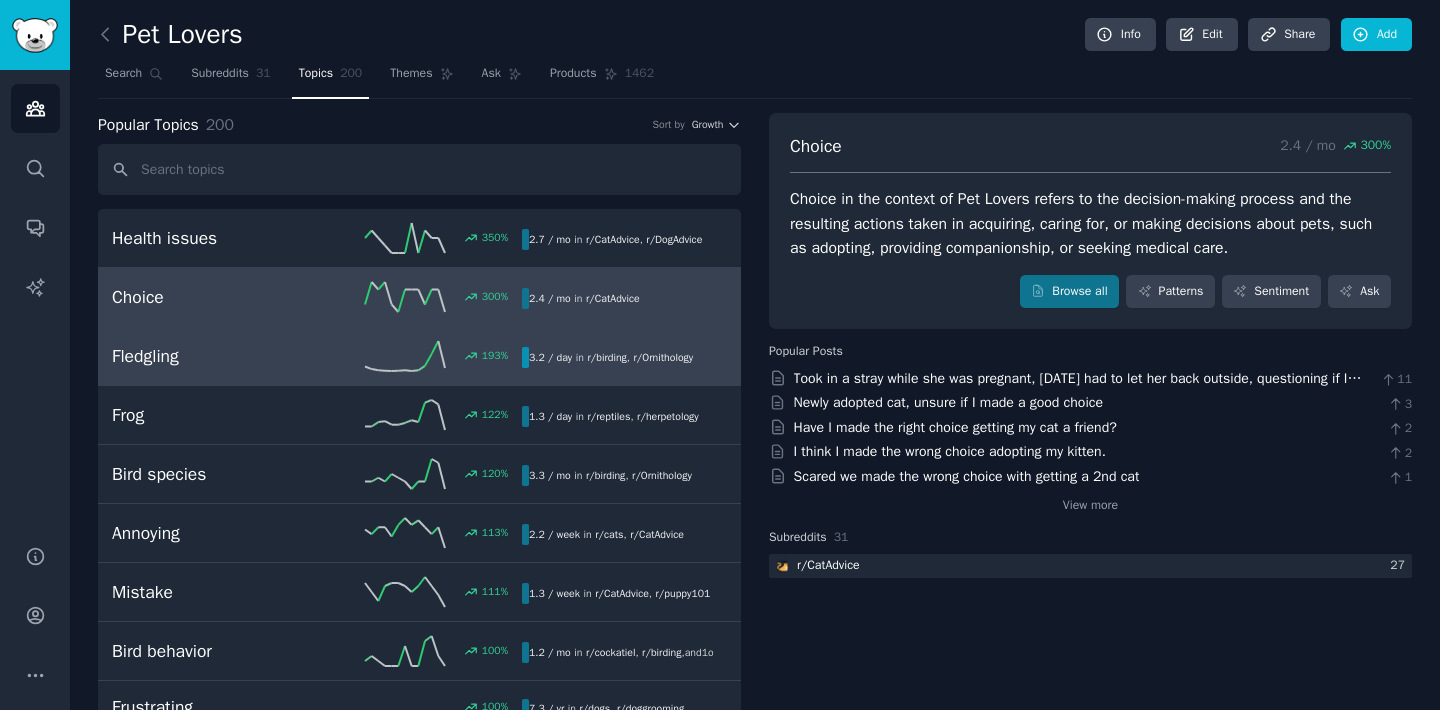 click on "Fledgling" at bounding box center [214, 356] 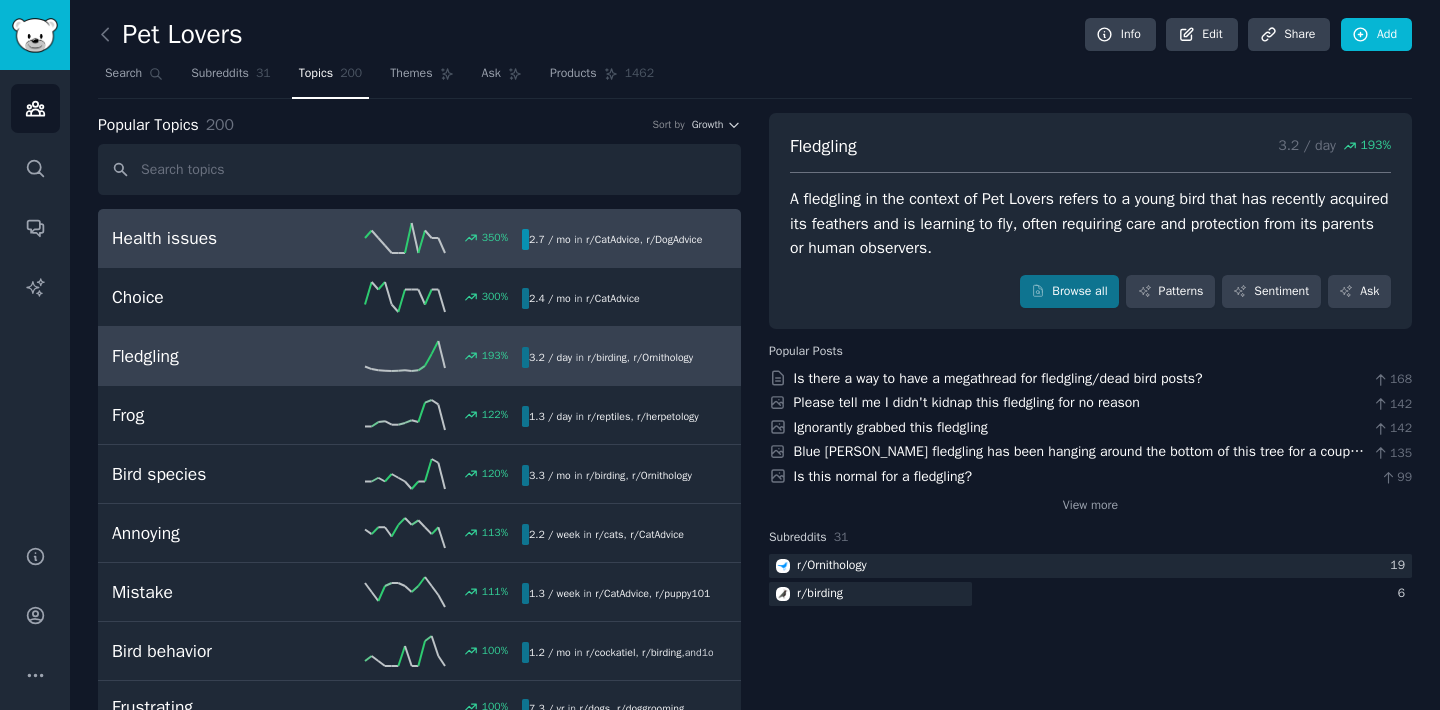 click on "Health issues" at bounding box center (214, 238) 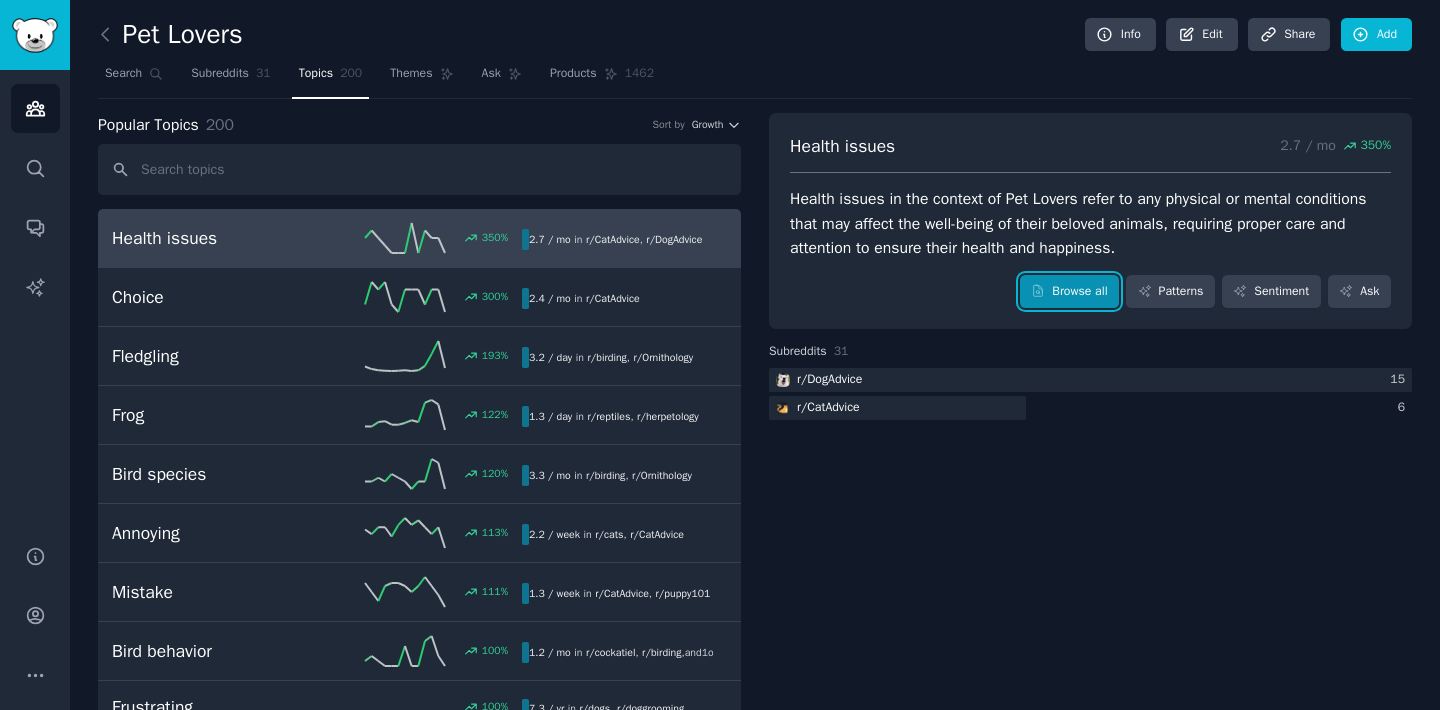 click on "Browse all" at bounding box center [1069, 292] 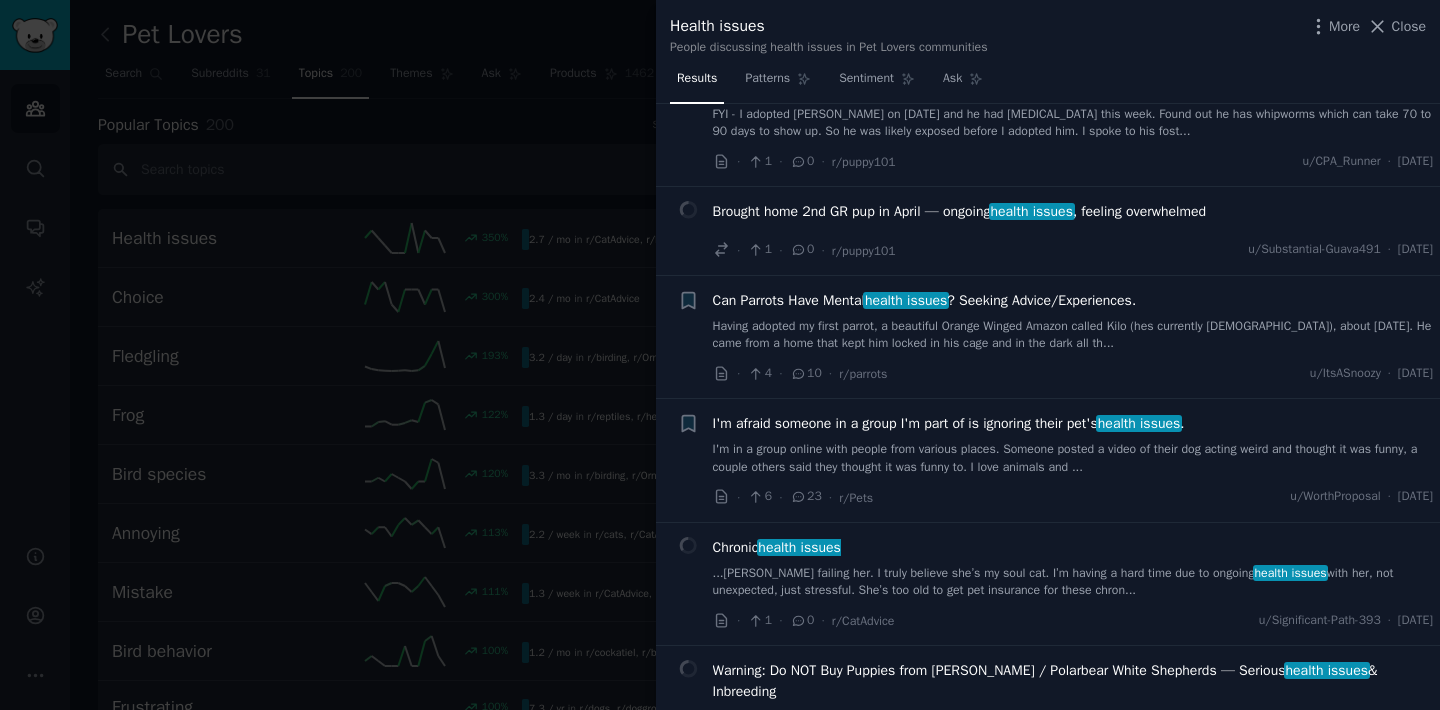 scroll, scrollTop: 444, scrollLeft: 0, axis: vertical 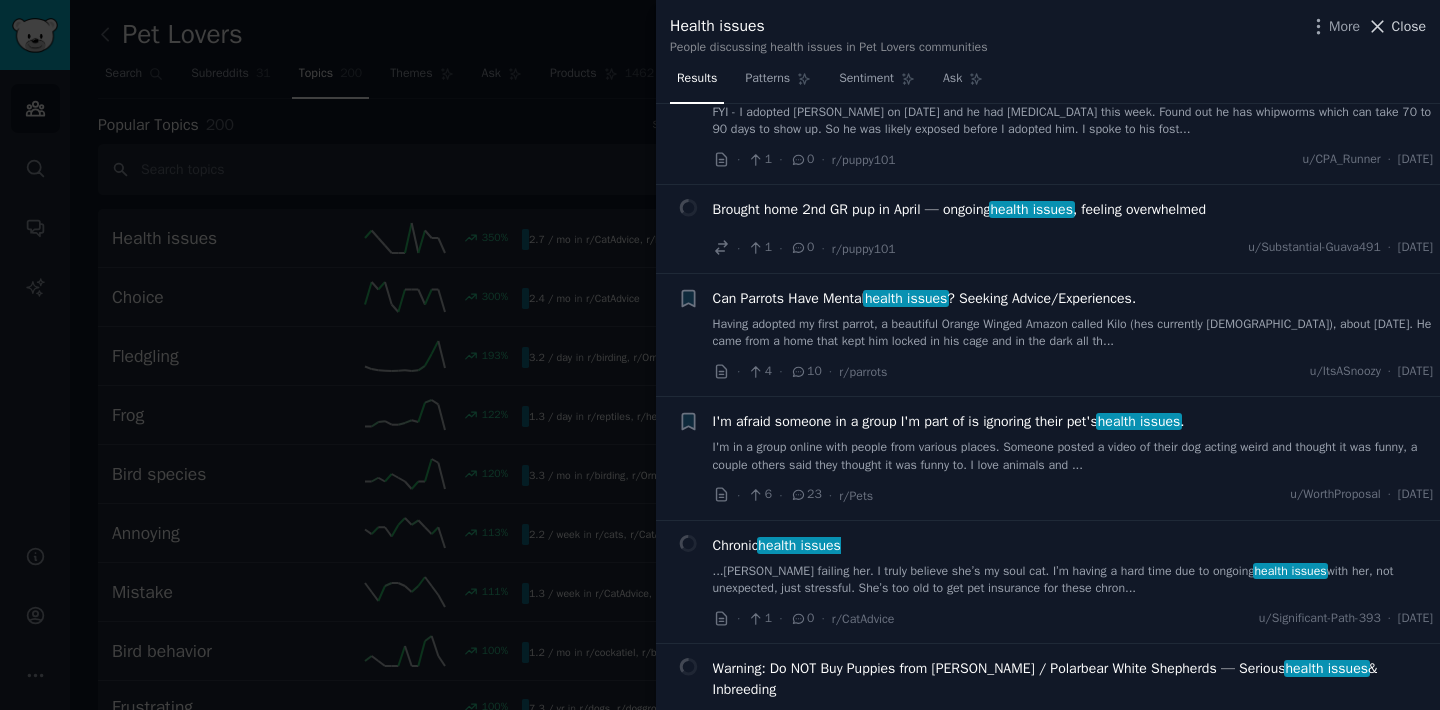 click on "Close" at bounding box center [1409, 26] 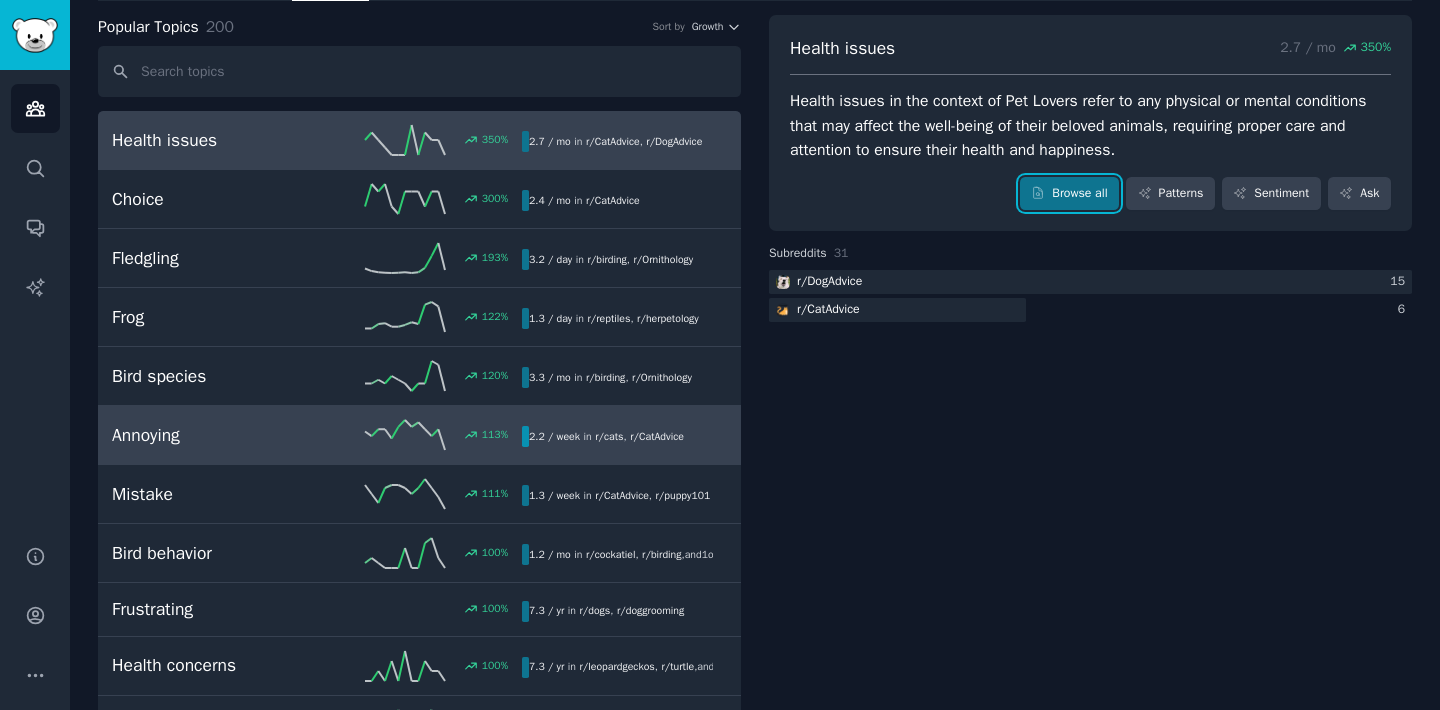 scroll, scrollTop: 115, scrollLeft: 0, axis: vertical 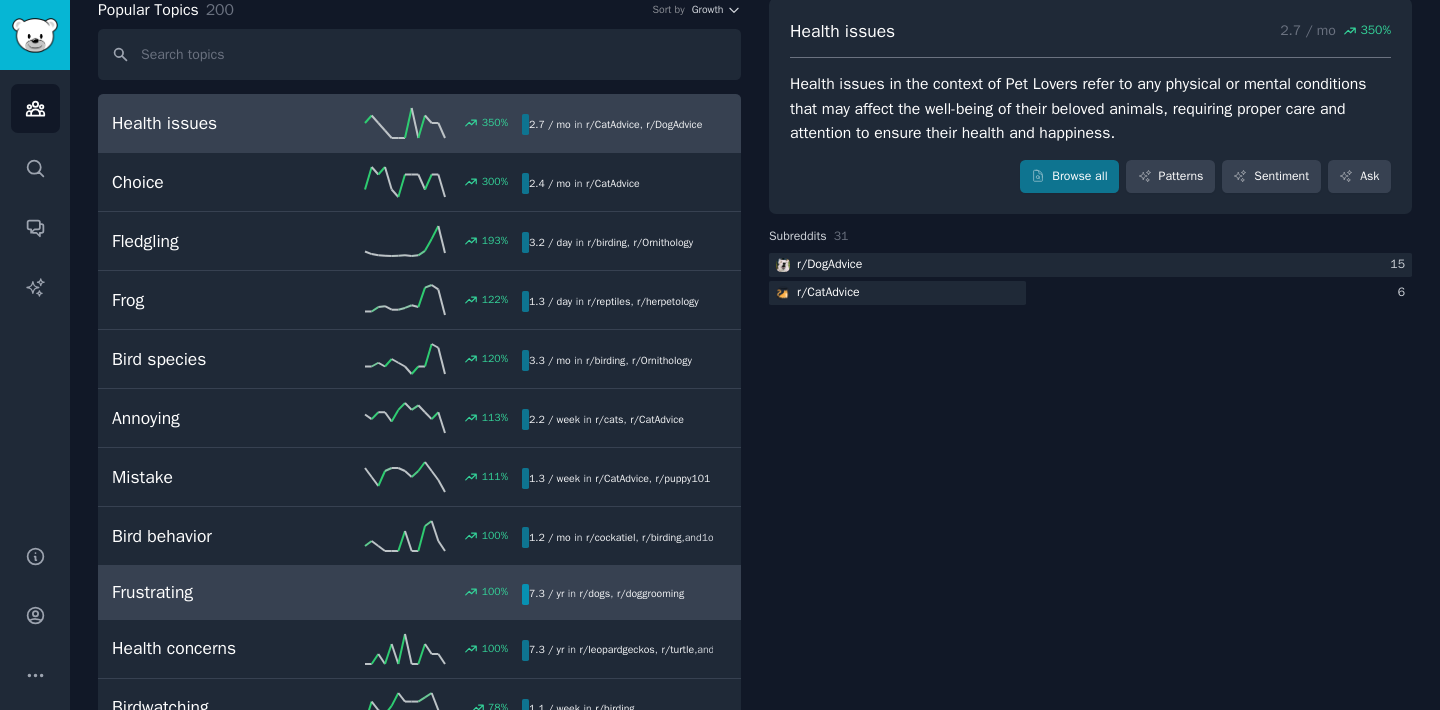 click on "Frustrating 100 % 7.3 / yr  in    r/ dogs ,  r/ doggrooming" at bounding box center (419, 592) 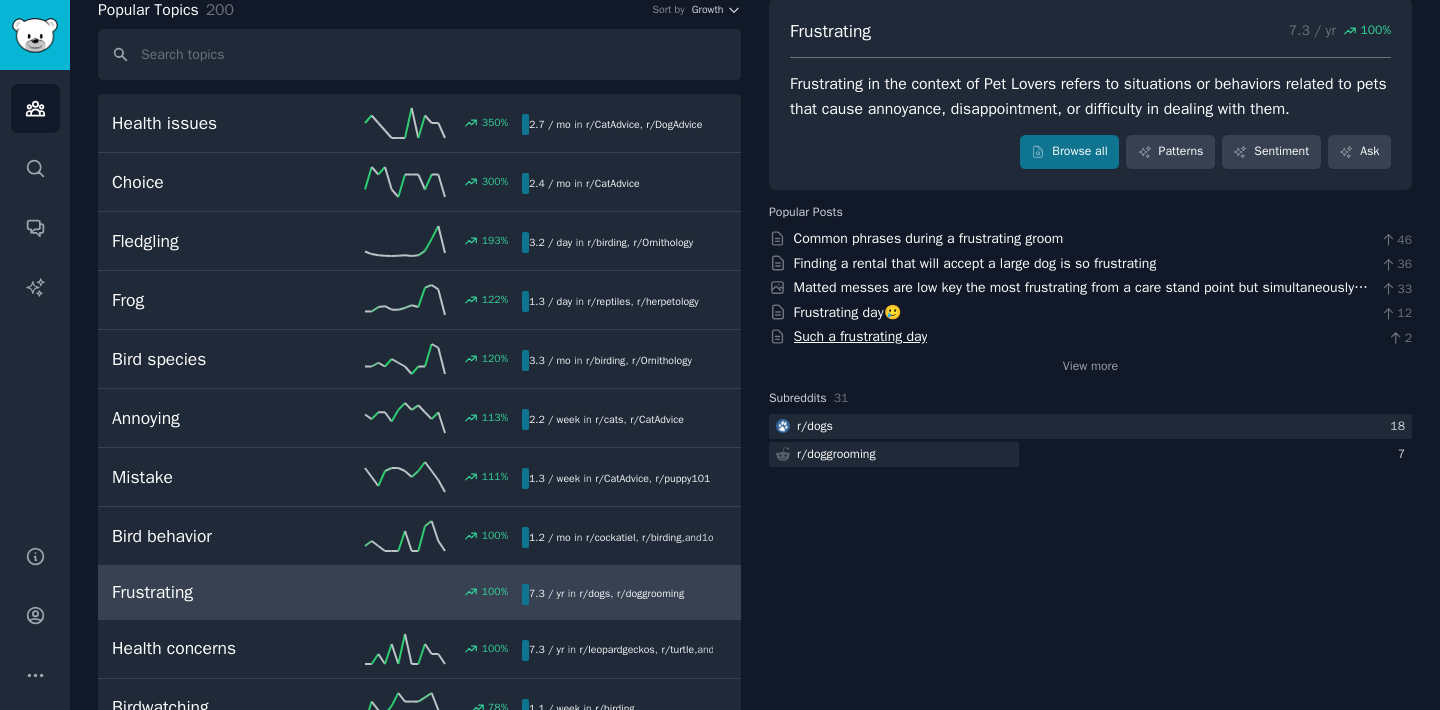 click on "Such a frustrating day" at bounding box center (861, 336) 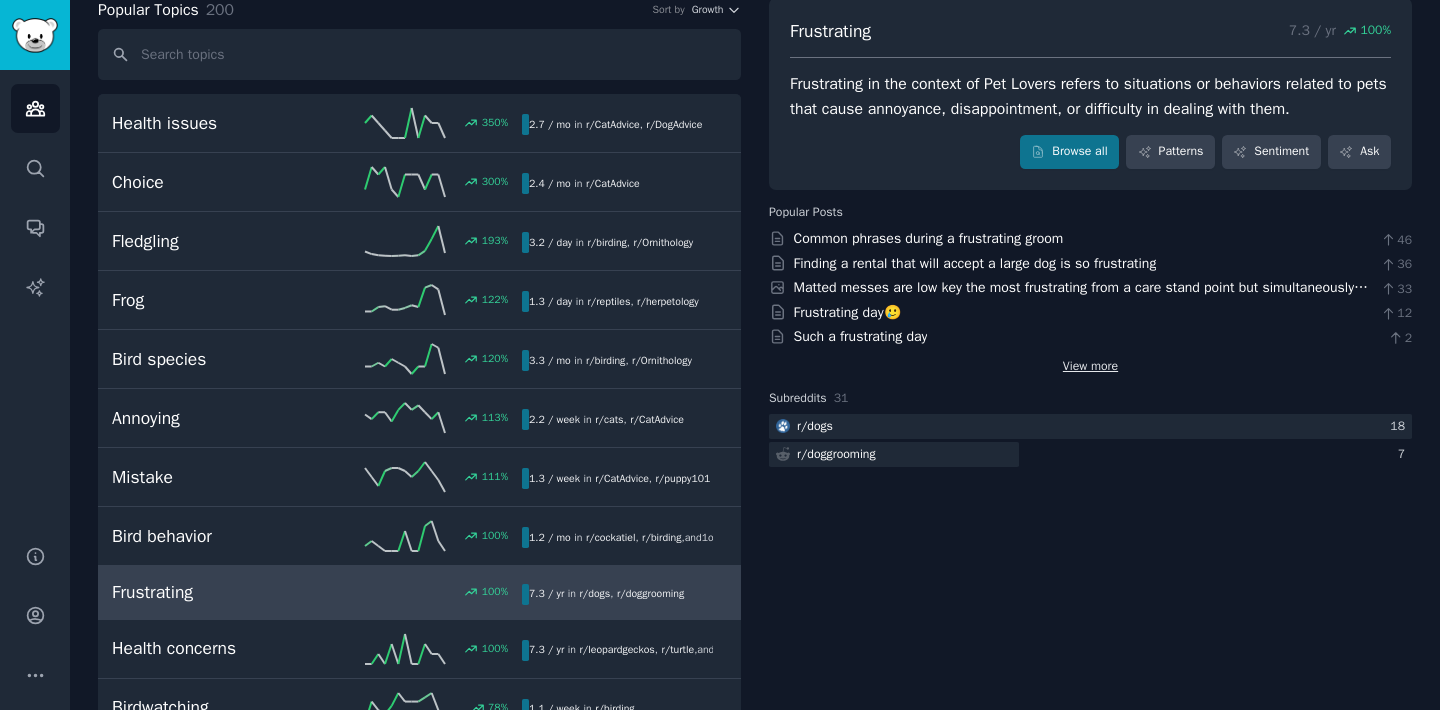 click on "View more" at bounding box center (1090, 367) 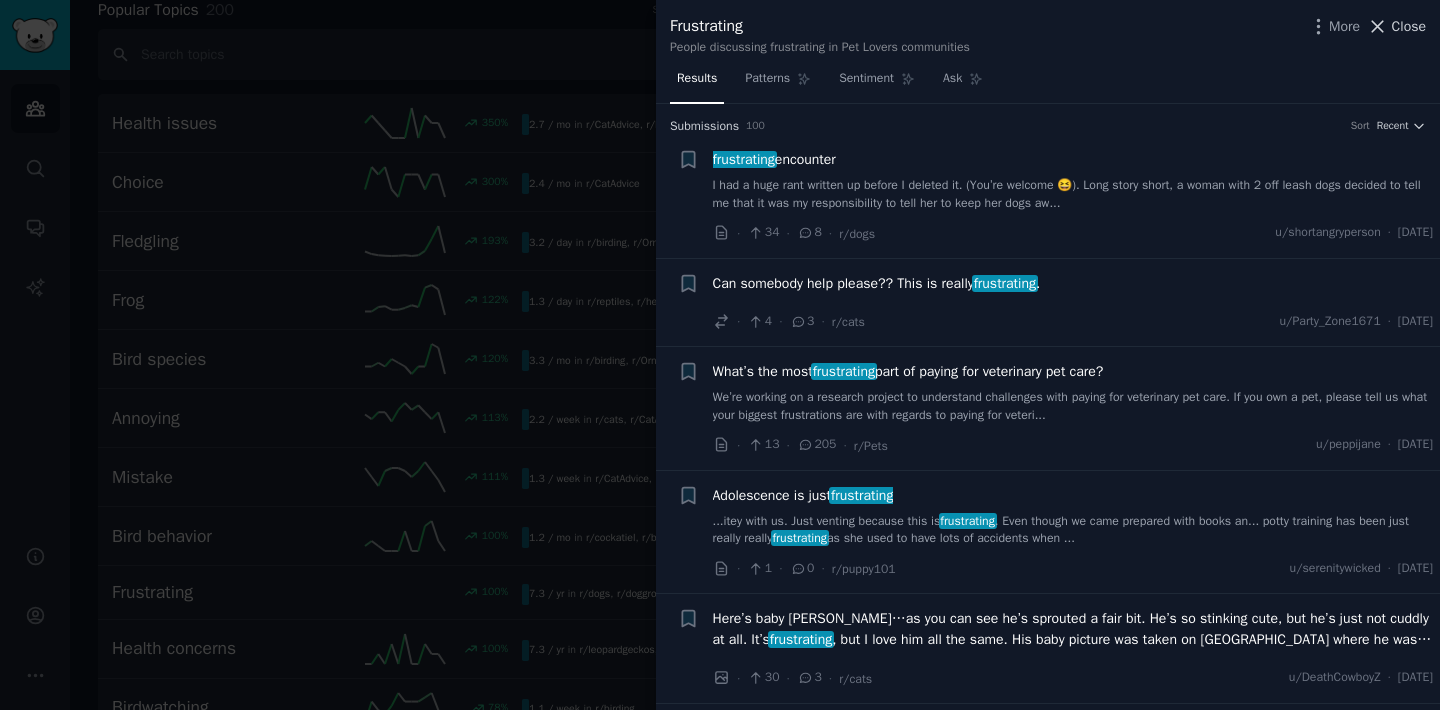 click 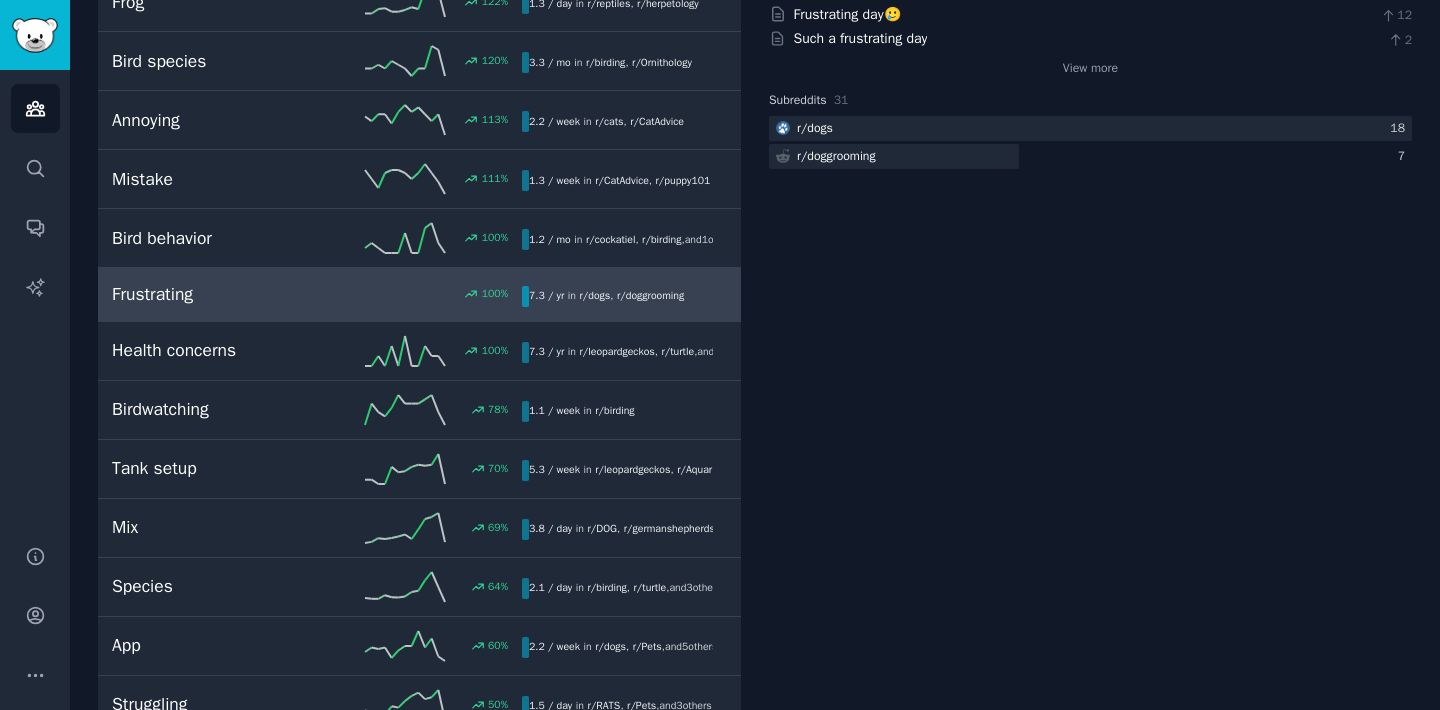scroll, scrollTop: 423, scrollLeft: 0, axis: vertical 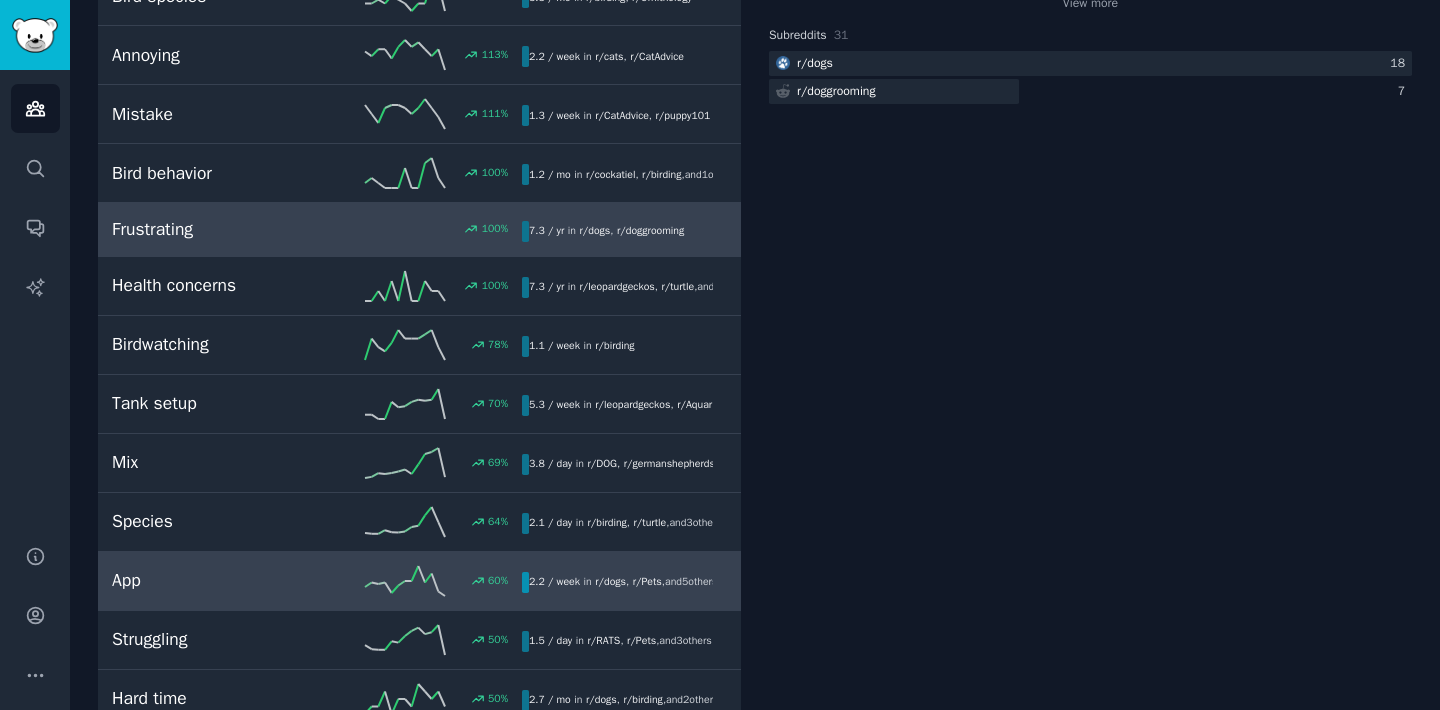 click on "60 %" at bounding box center [419, 581] 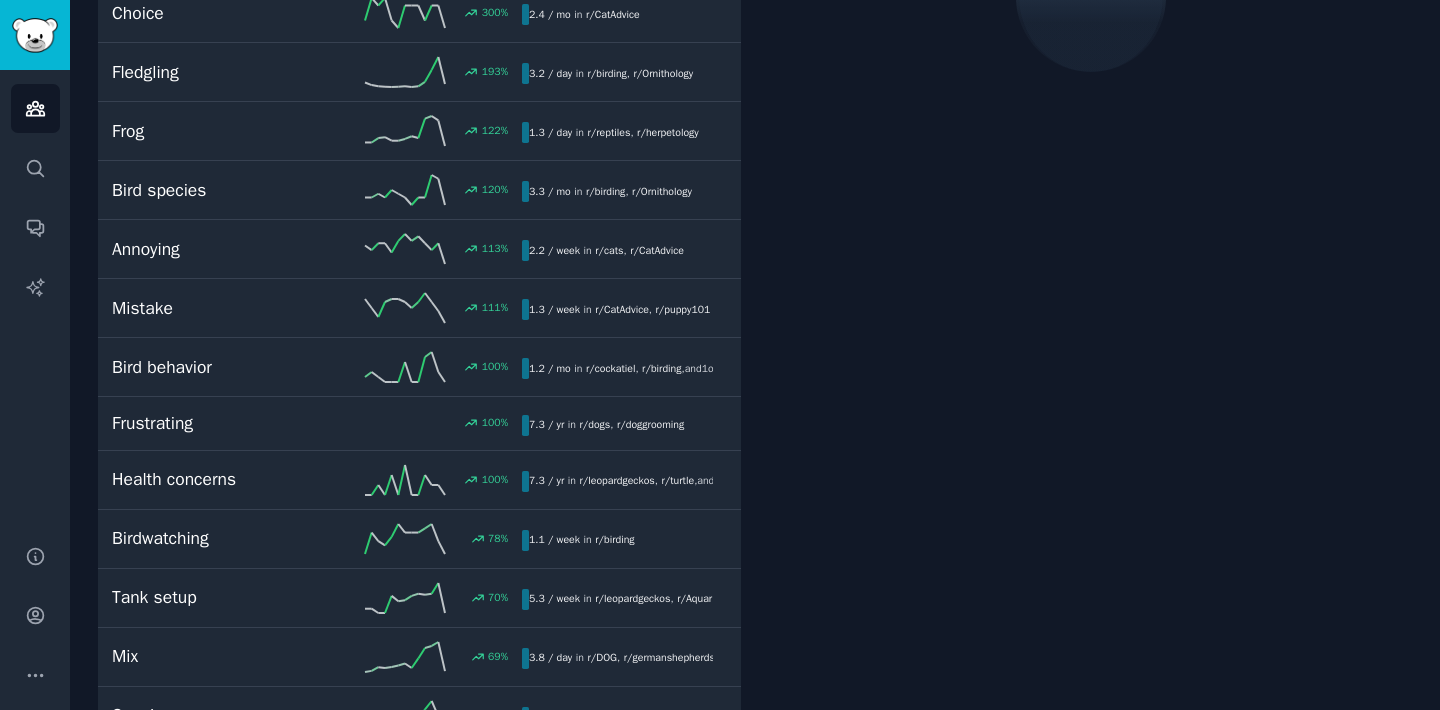 scroll, scrollTop: 112, scrollLeft: 0, axis: vertical 